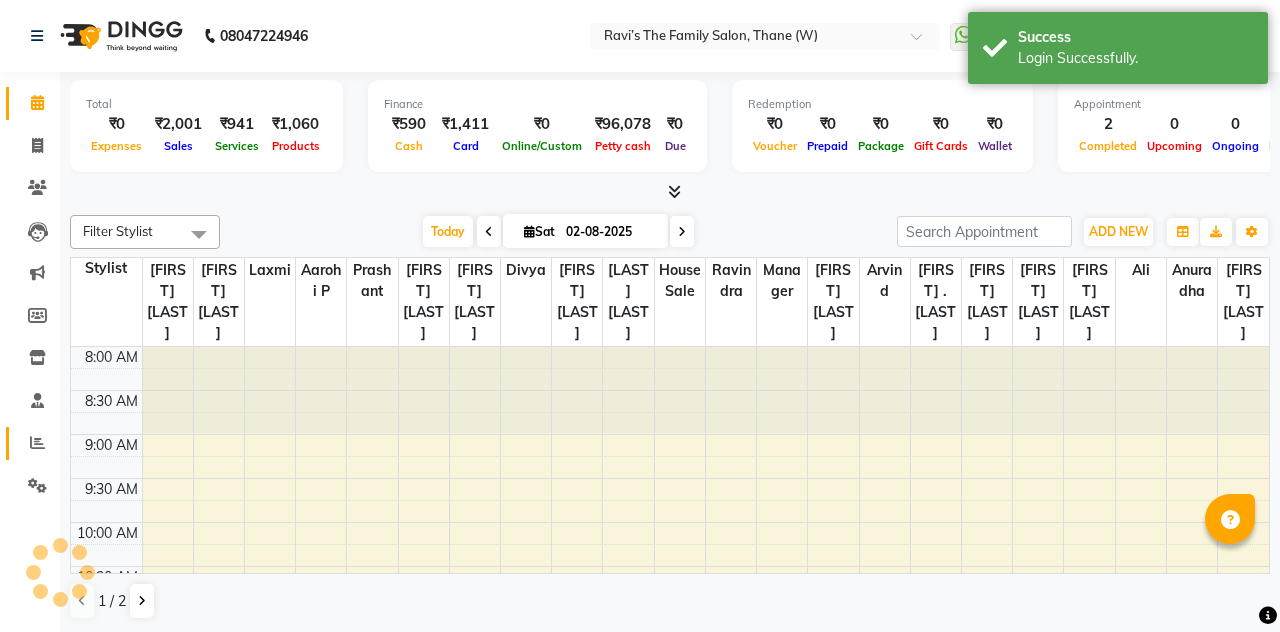 click 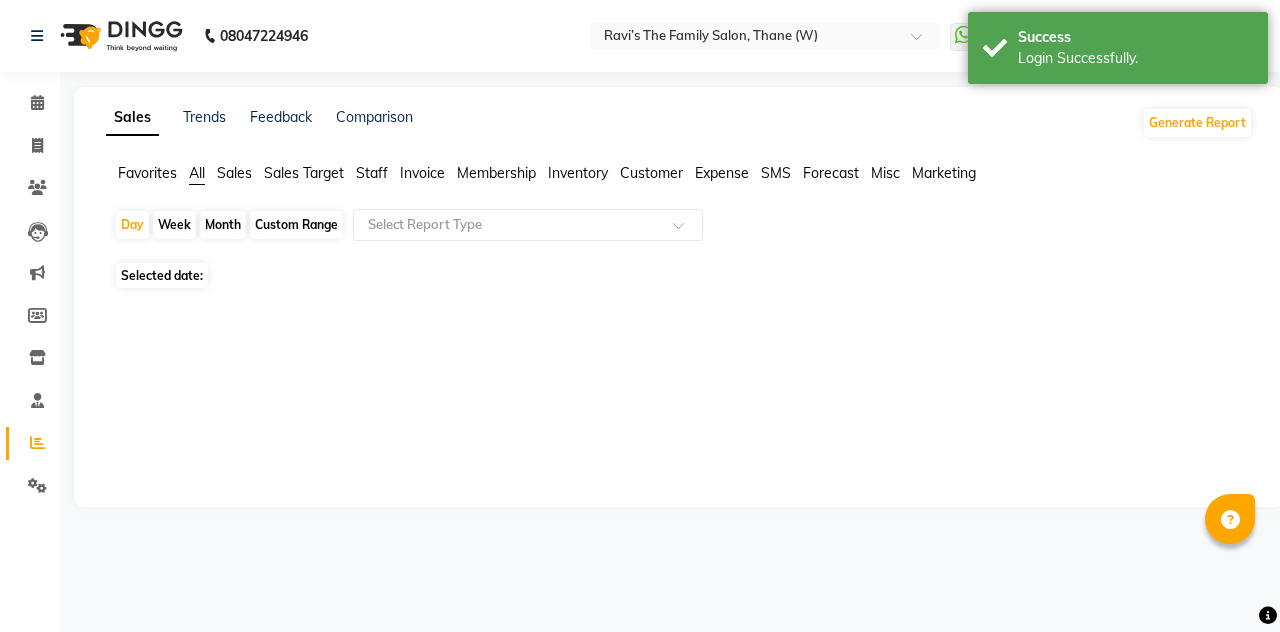 scroll, scrollTop: 0, scrollLeft: 0, axis: both 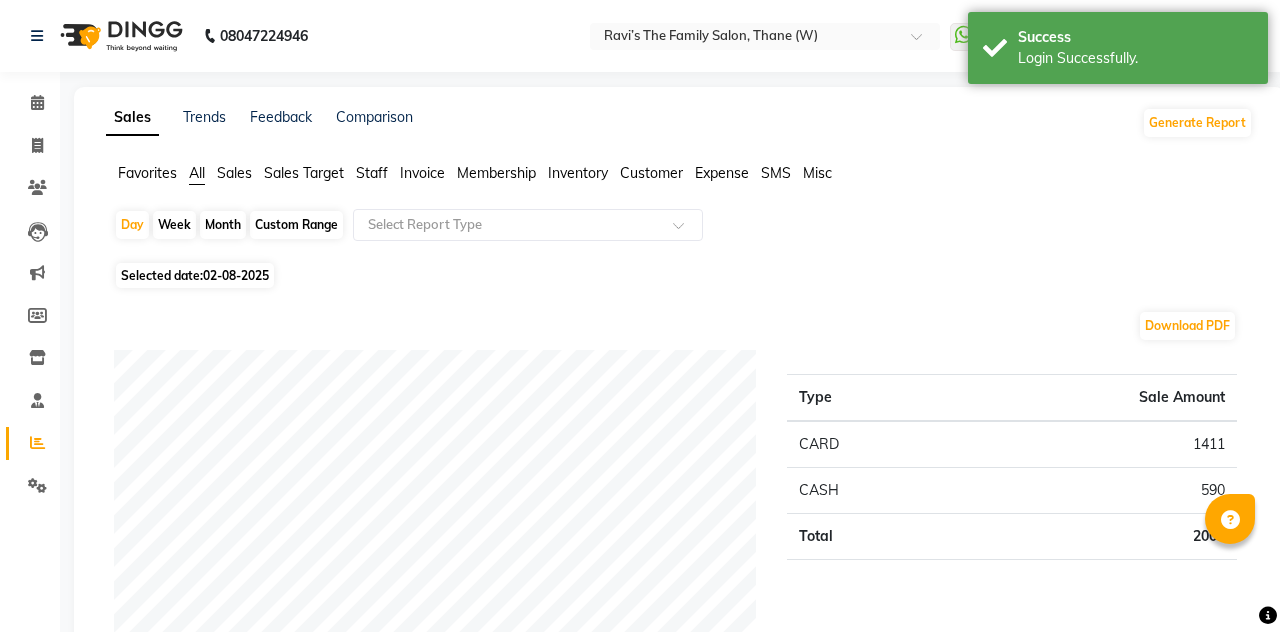 click 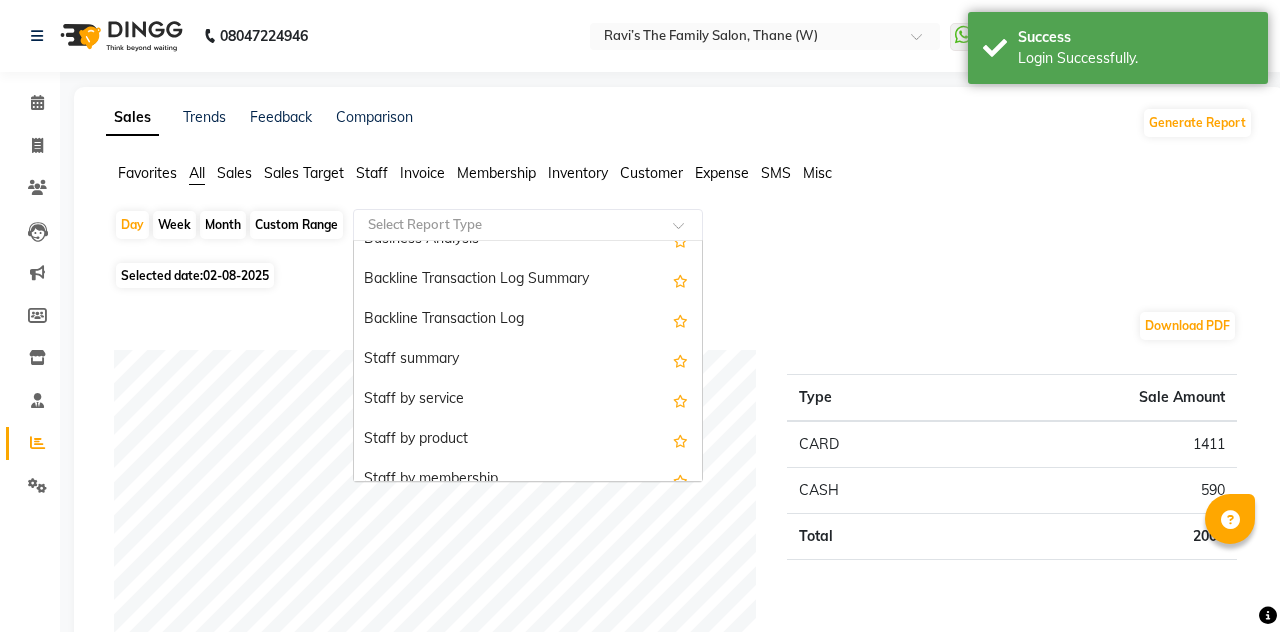 scroll, scrollTop: 564, scrollLeft: 0, axis: vertical 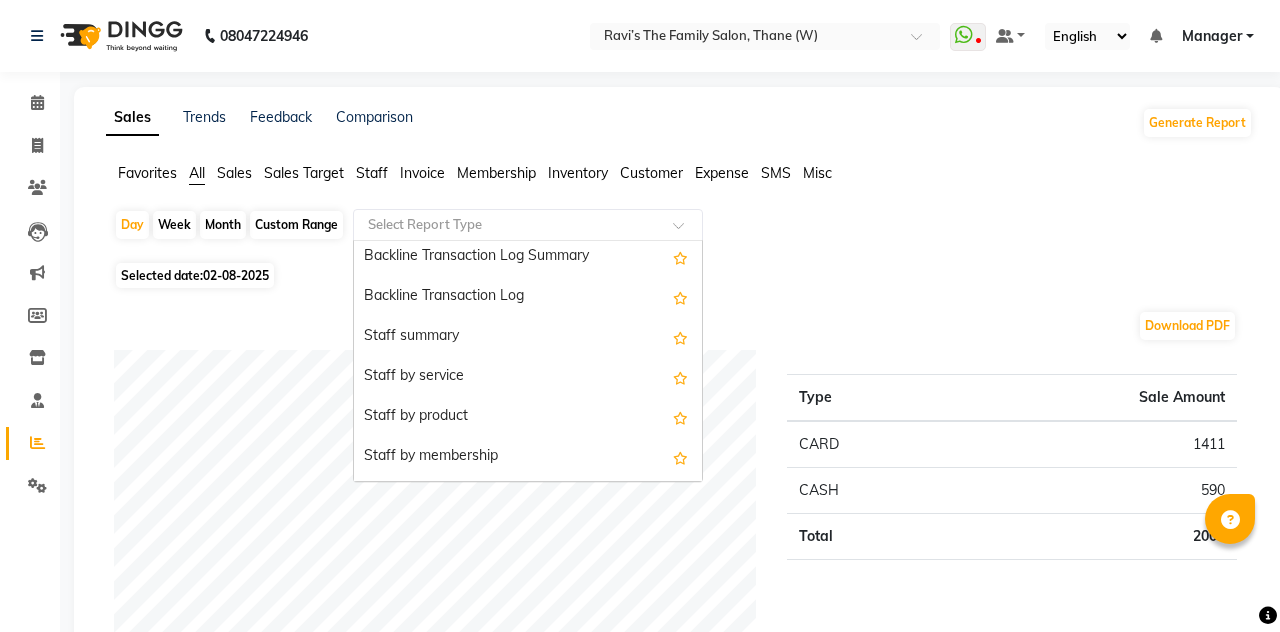 click on "Staff by service" at bounding box center [528, 377] 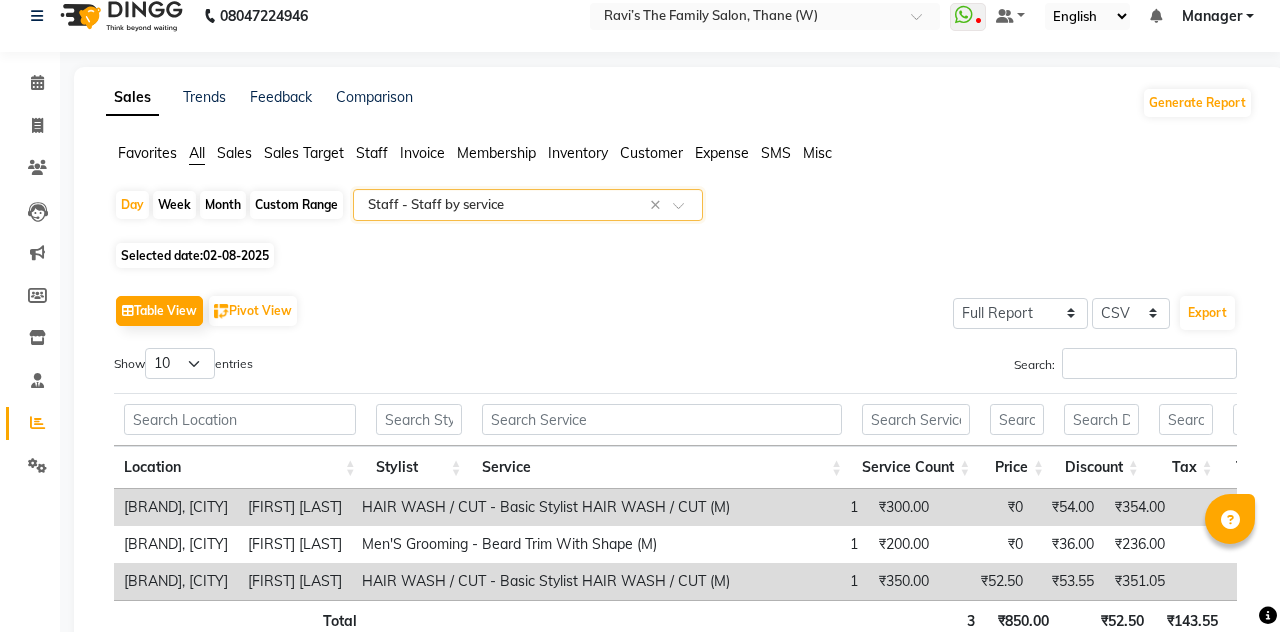 scroll, scrollTop: 118, scrollLeft: 0, axis: vertical 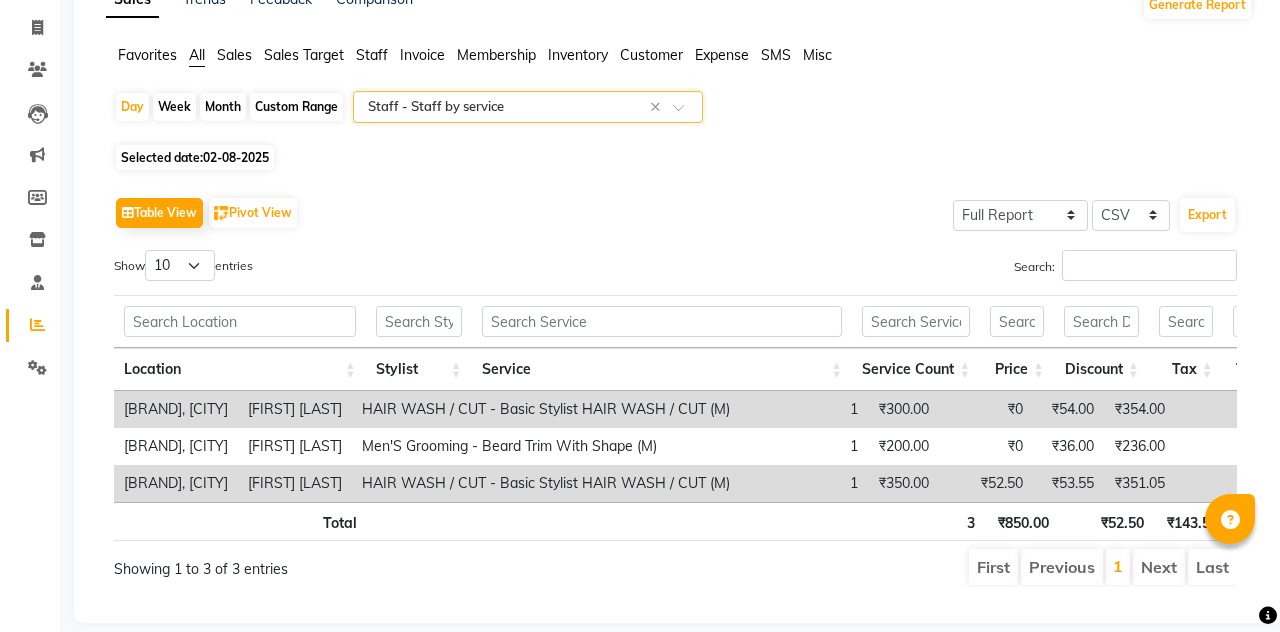 click on "Month" 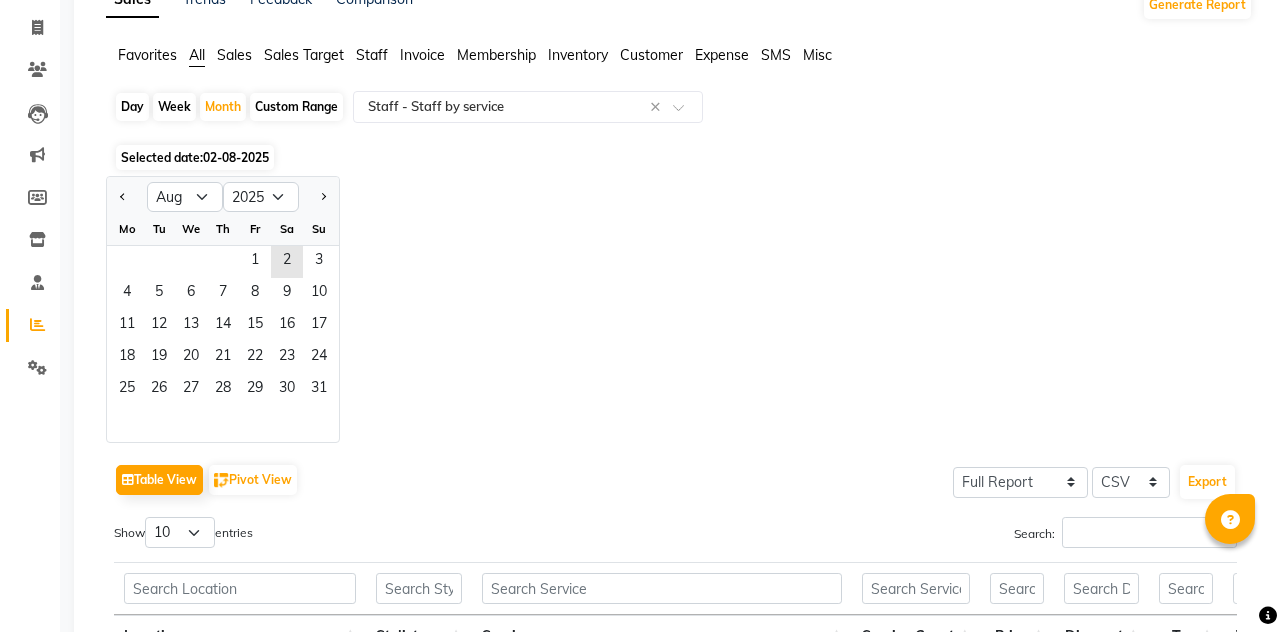 click 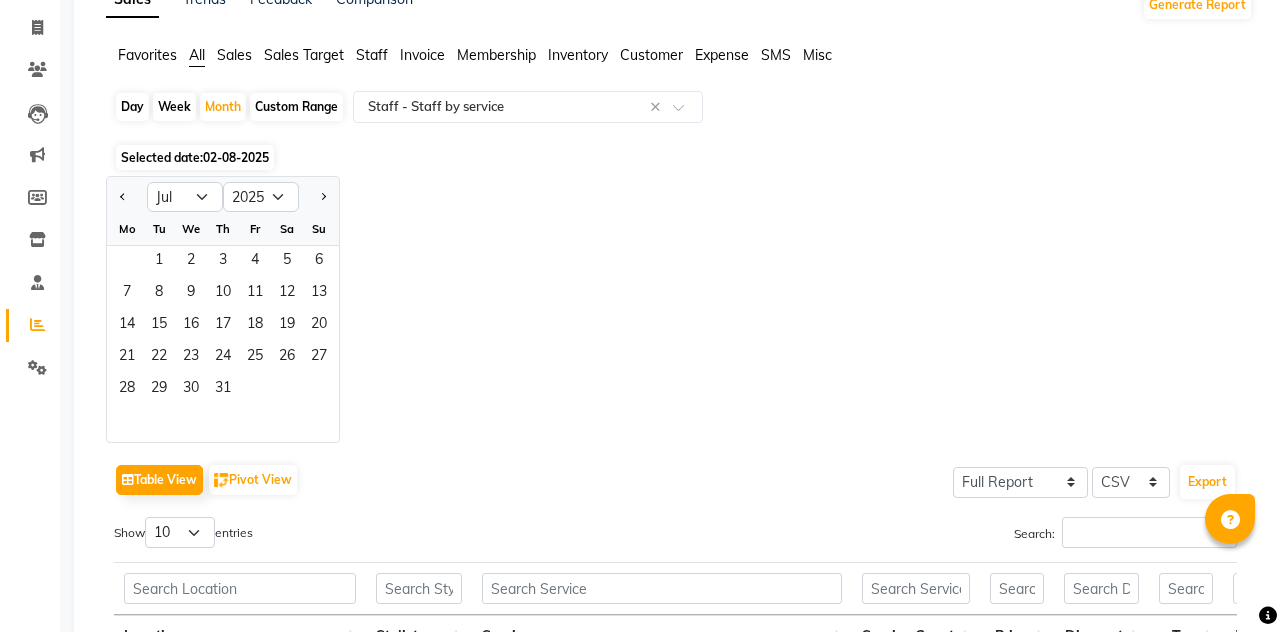 click on "Favorites All Sales Sales Target Staff Invoice Membership Inventory Customer Expense SMS Misc Day Week Month Custom Range Select Report Type × Staff - Staff by service × Selected date: 02-08-2025 Jan Feb Mar Apr May Jun Jul Aug Sep Oct Nov Dec 2015 2016 2017 2018 2019 2020 2021 2022 2023 2024 2025 2026 2027 2028 2029 2030 2031 2032 2033 2034 2035 Mo Tu We Th Fr Sa Su 1 2 3 4 5 6 7 8 9 10 11 12 13 14 15 16 17 18 19 20 21 22 23 24 25 26 27 28 29 30 31 Table View Pivot View Select Full Report Filtered Report Select CSV PDF Export Show 10 25 50 100 entries Search: Location Stylist Service Service Count Price Discount Tax Total Total W/o Tax Payment Redemption Redemption Share Product Cost Location Stylist Service Service Count Price Discount Tax Total Total W/o Tax Payment Redemption Redemption Share Product Cost Total 3 ₹850.00 ₹52.50 ₹143.55 ₹941.05 ₹797.50 ₹941.05 ₹0 ₹0 ₹0 Shreepad M 1 ₹300.00 ₹0 ₹0" 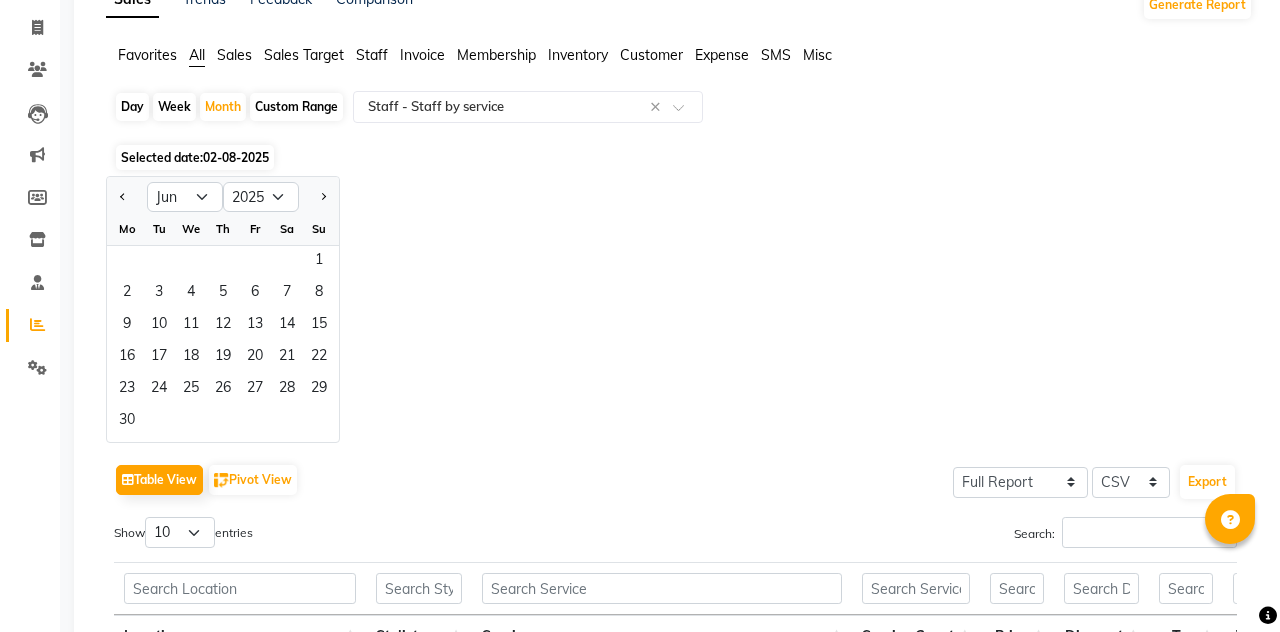 click 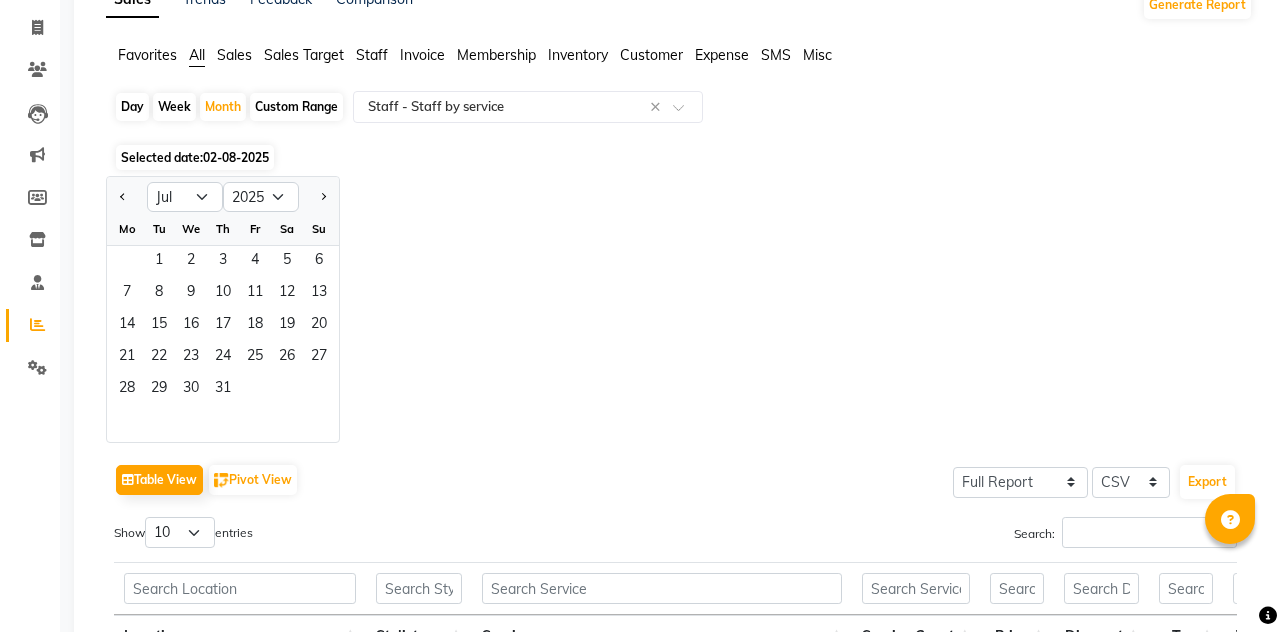 click on "1" 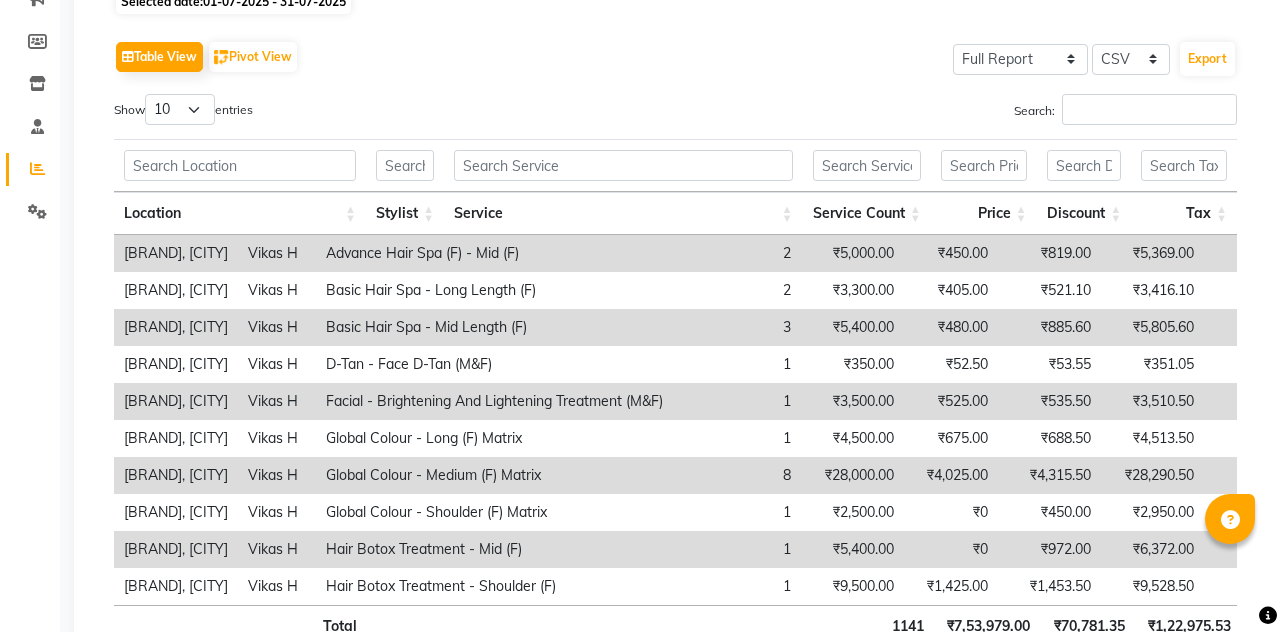 scroll, scrollTop: 298, scrollLeft: 0, axis: vertical 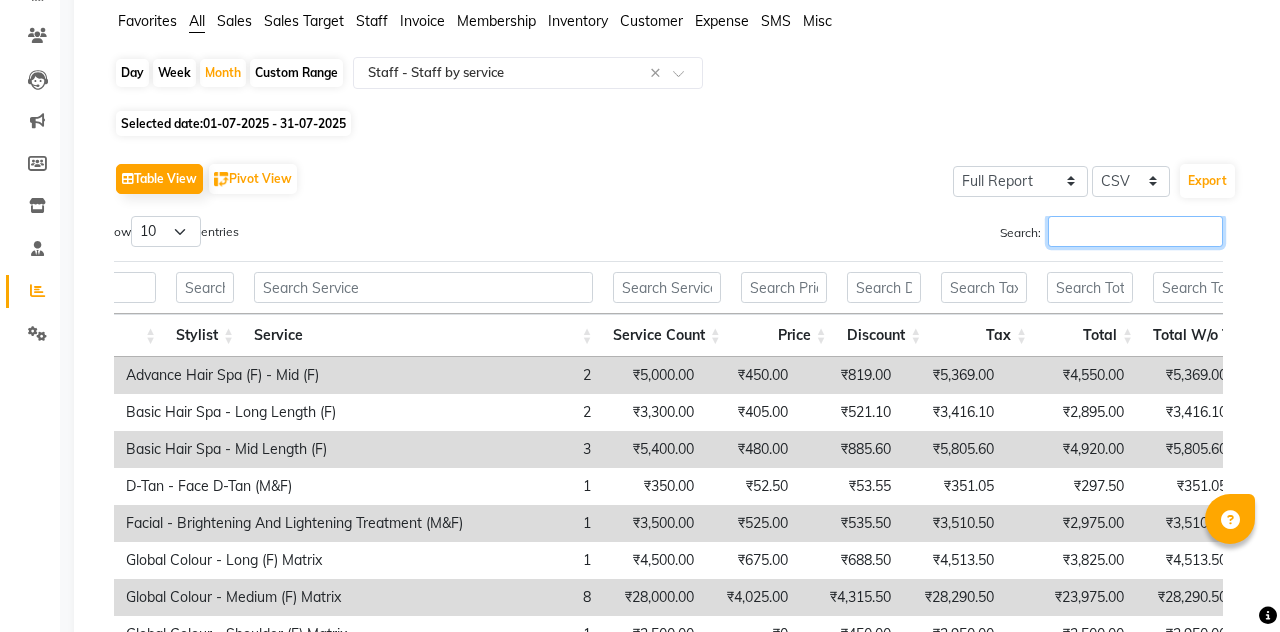 click on "Search:" at bounding box center (1135, 231) 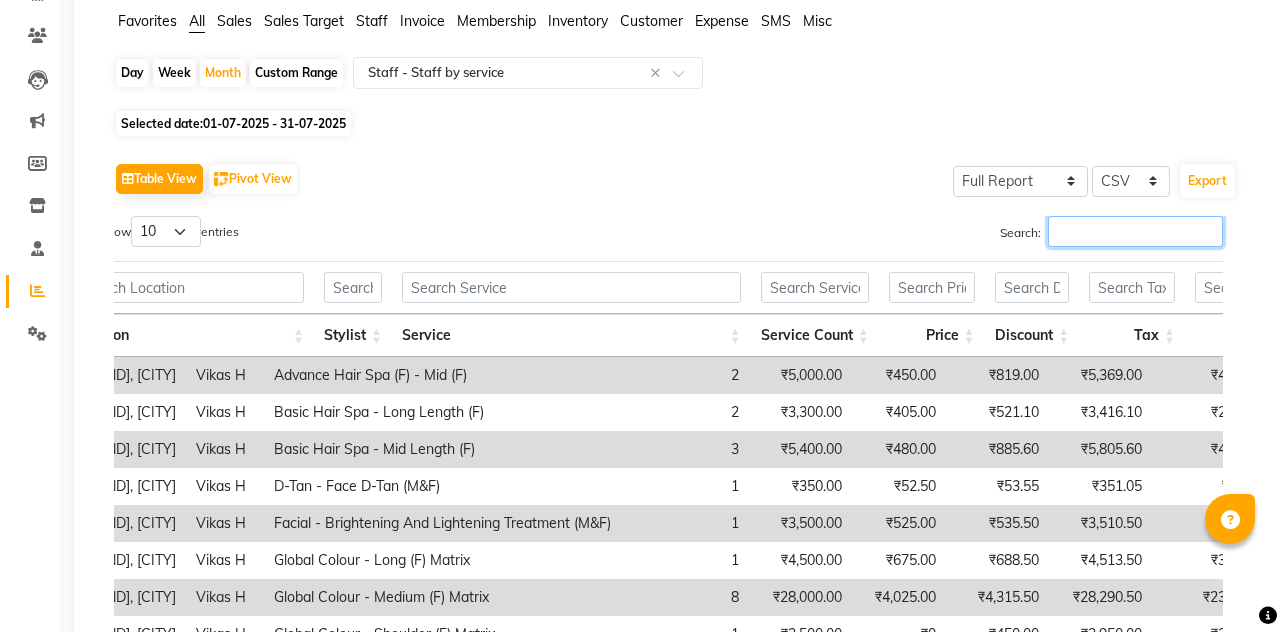 scroll, scrollTop: 0, scrollLeft: 38, axis: horizontal 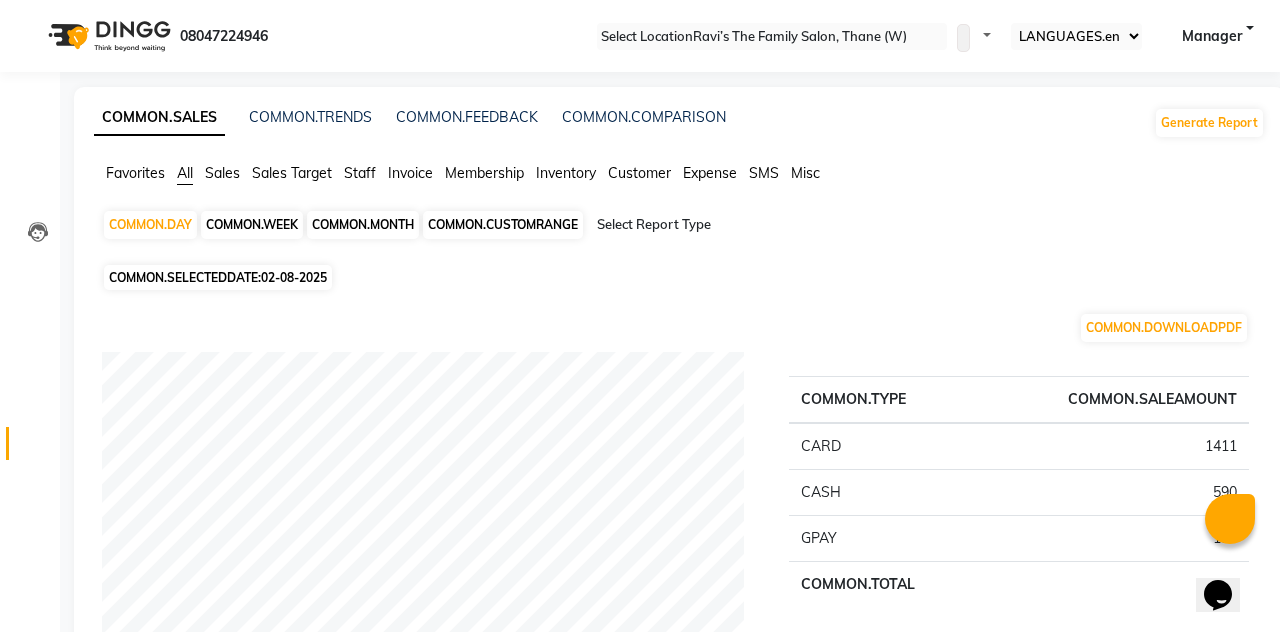 click 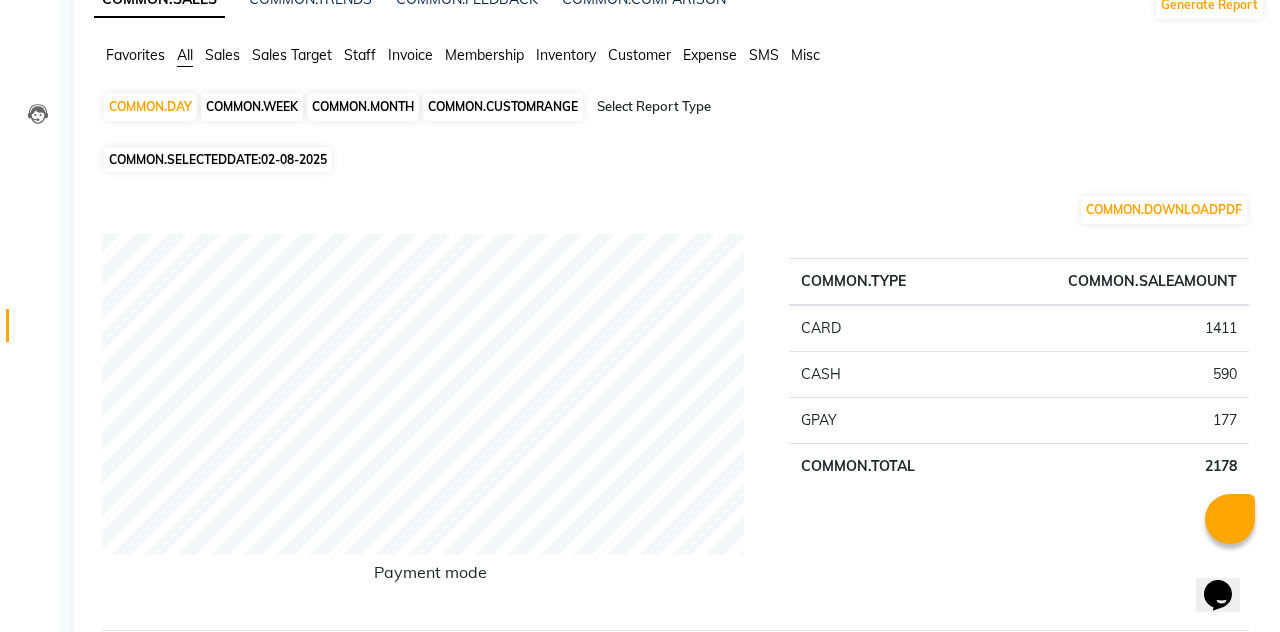 scroll, scrollTop: 0, scrollLeft: 0, axis: both 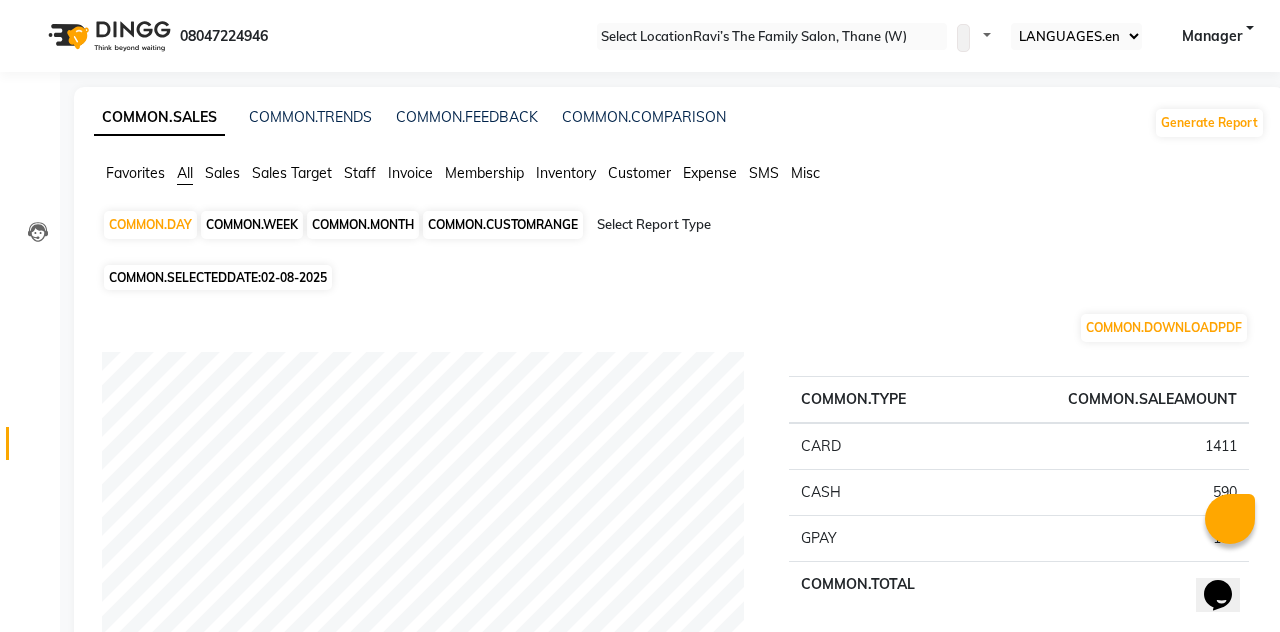 click 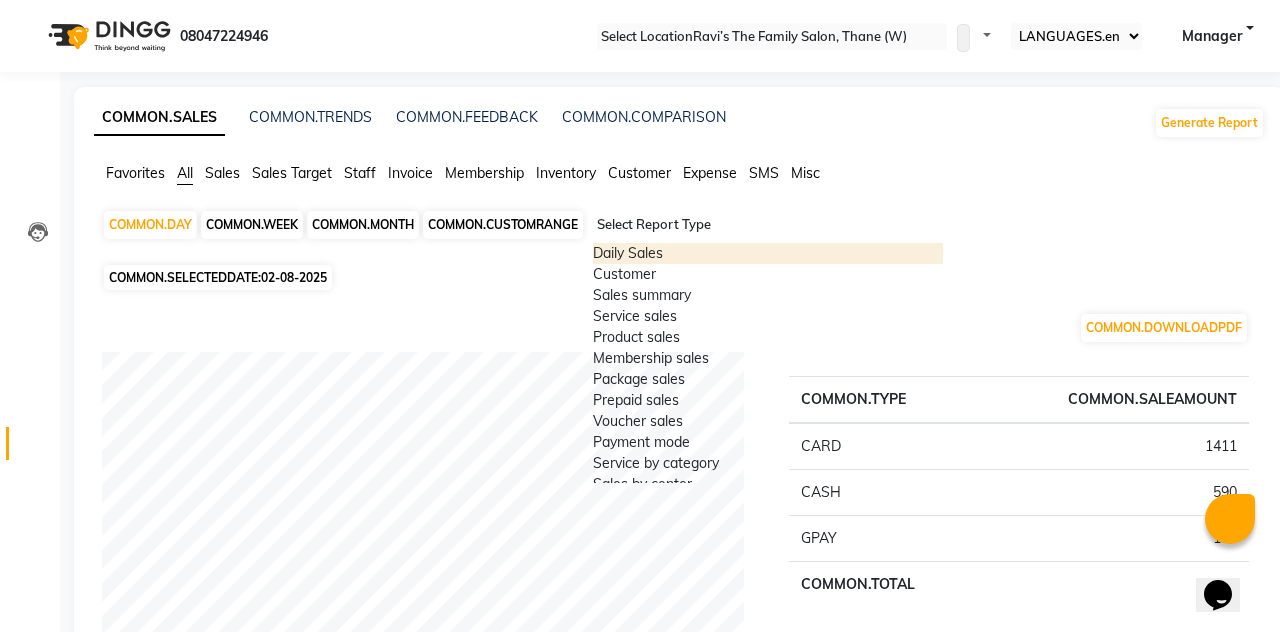 click on "COMMON.MONTH" 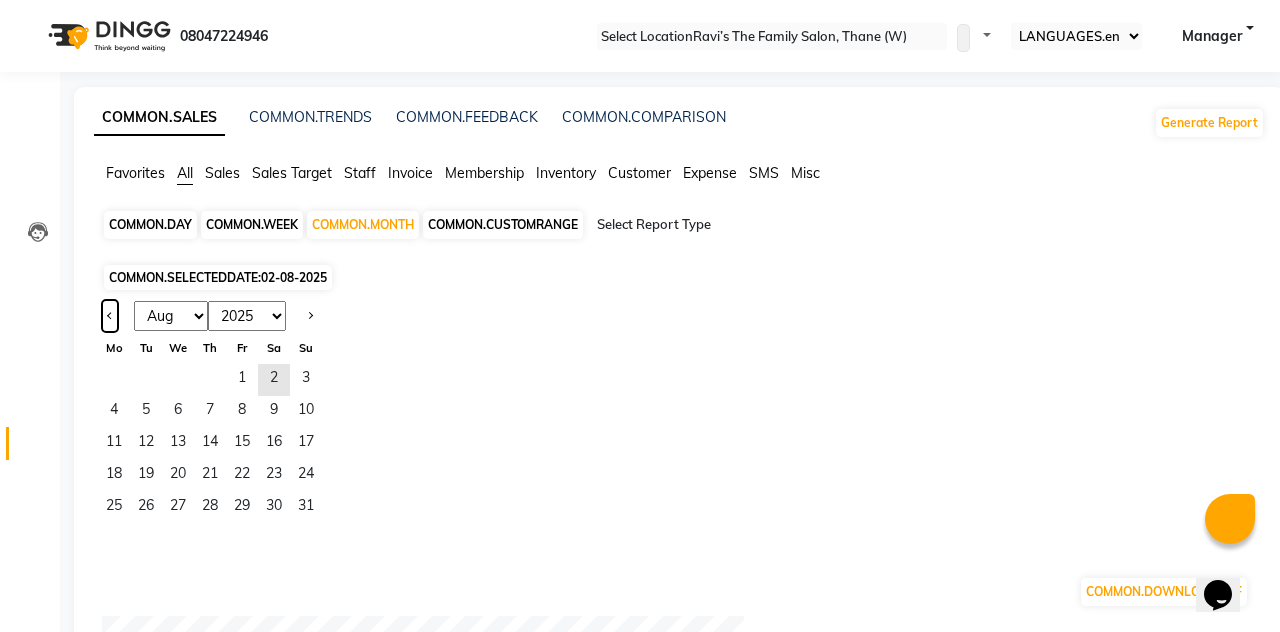 click 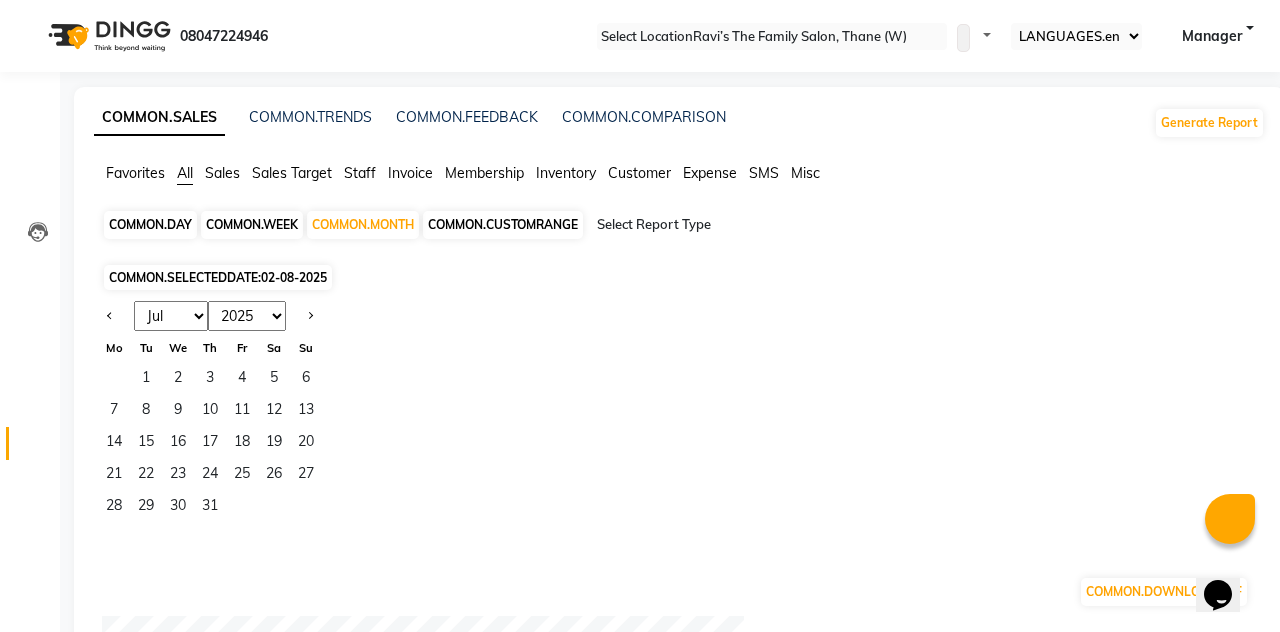 click on "1" 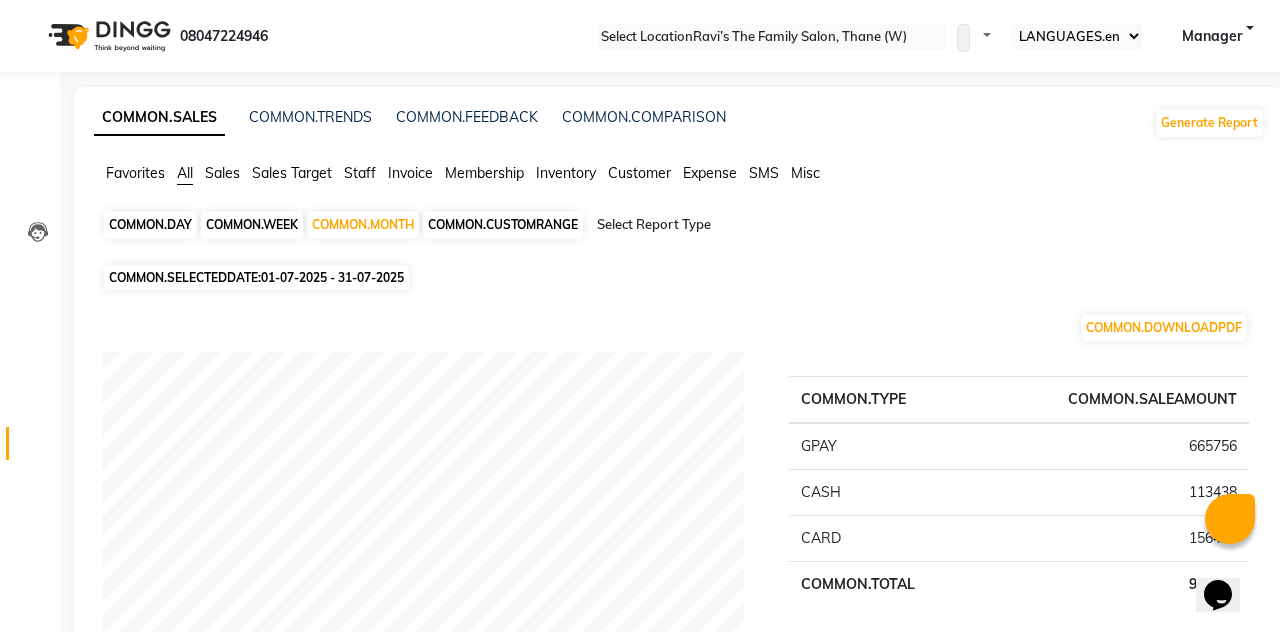 click 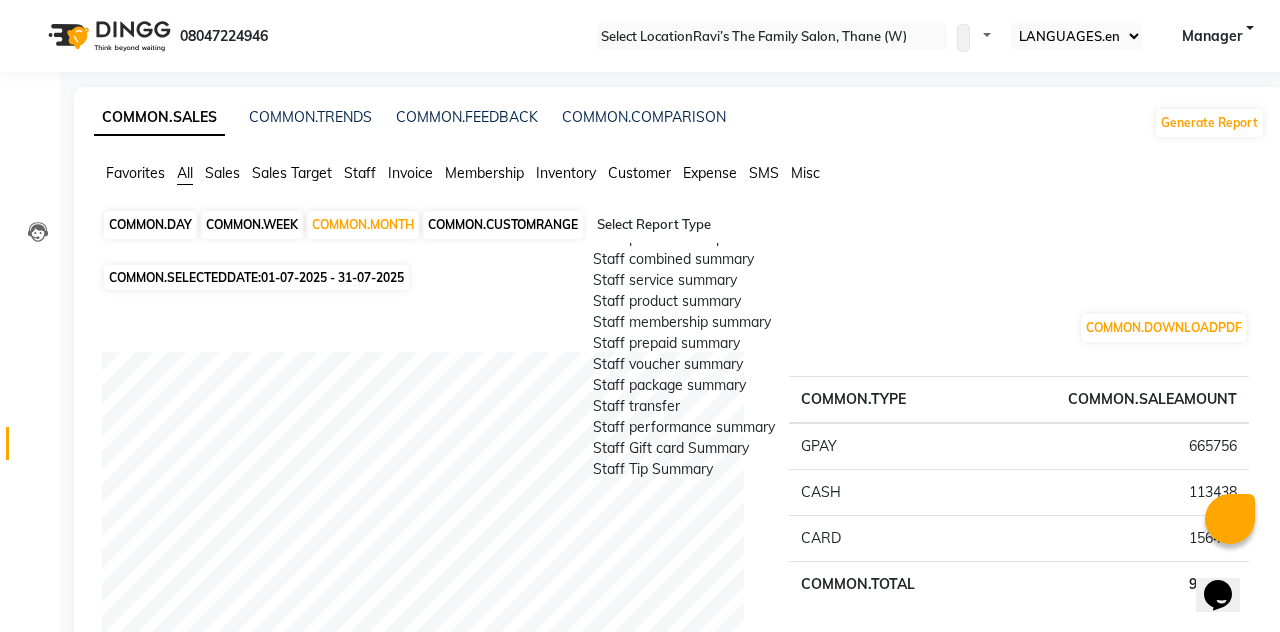 scroll, scrollTop: 560, scrollLeft: 0, axis: vertical 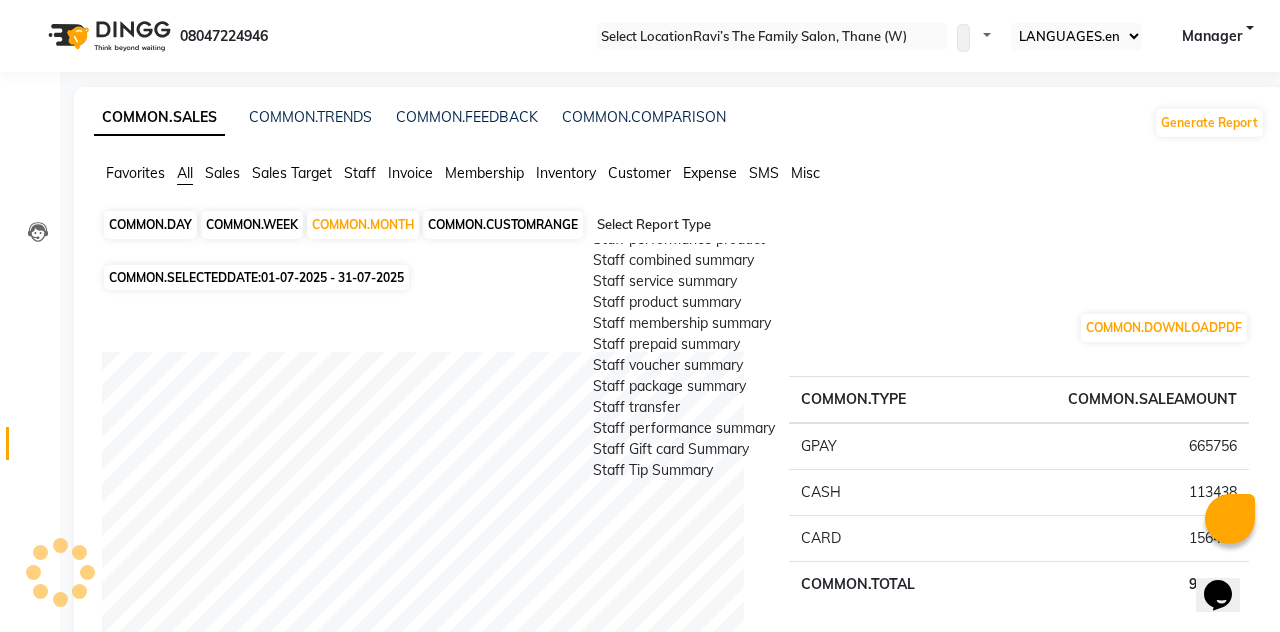 click on "Staff by service" at bounding box center [768, 50] 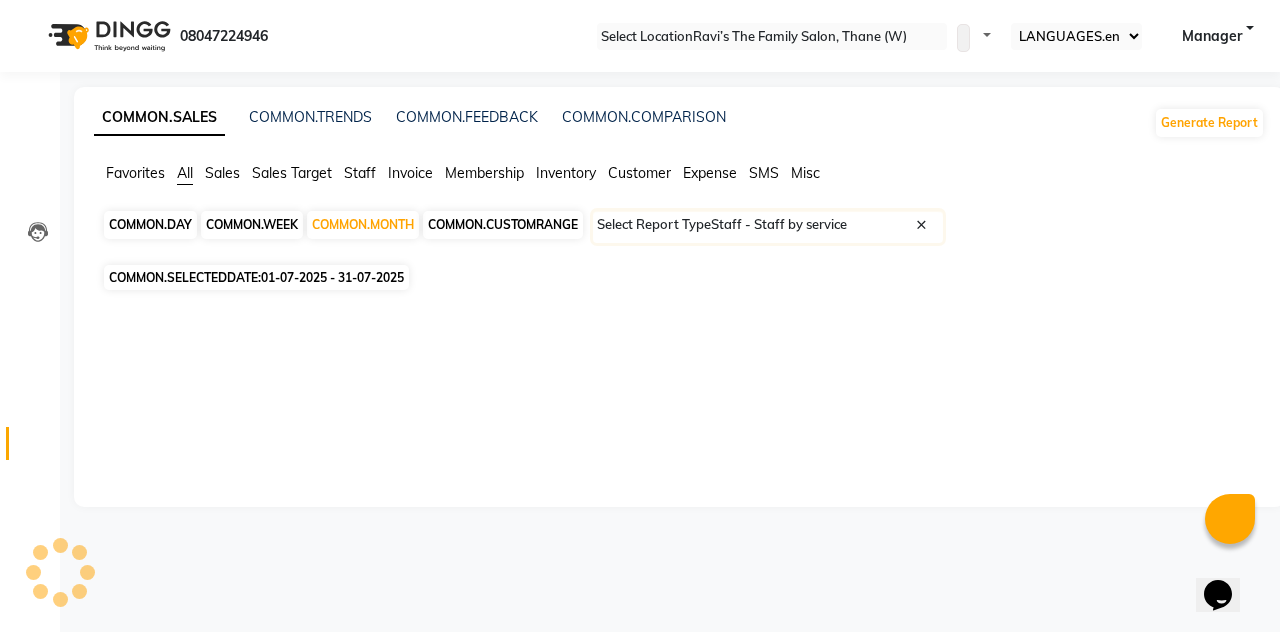 select on "full_report" 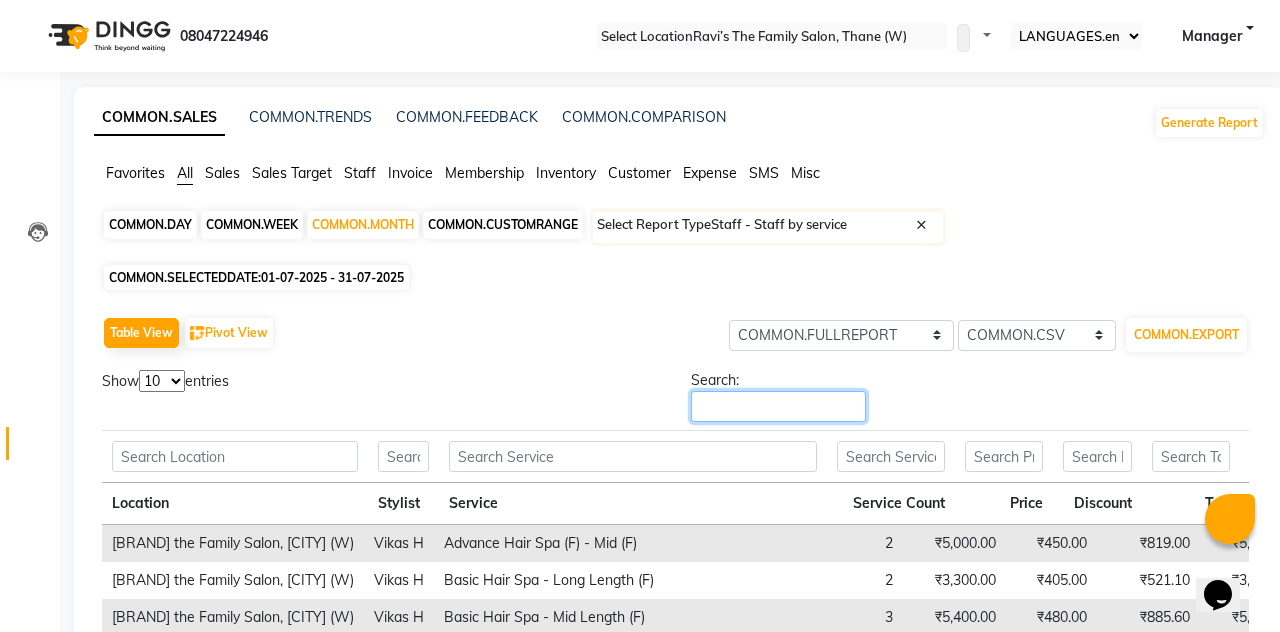 click on "Search:" at bounding box center (778, 406) 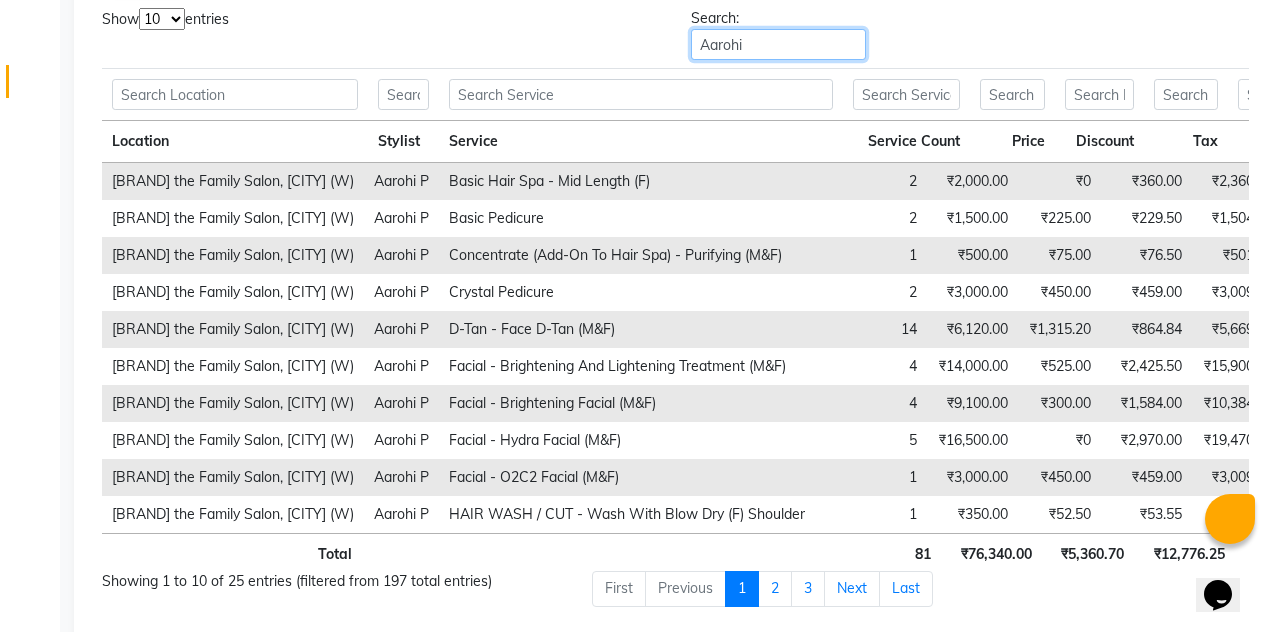 scroll, scrollTop: 394, scrollLeft: 0, axis: vertical 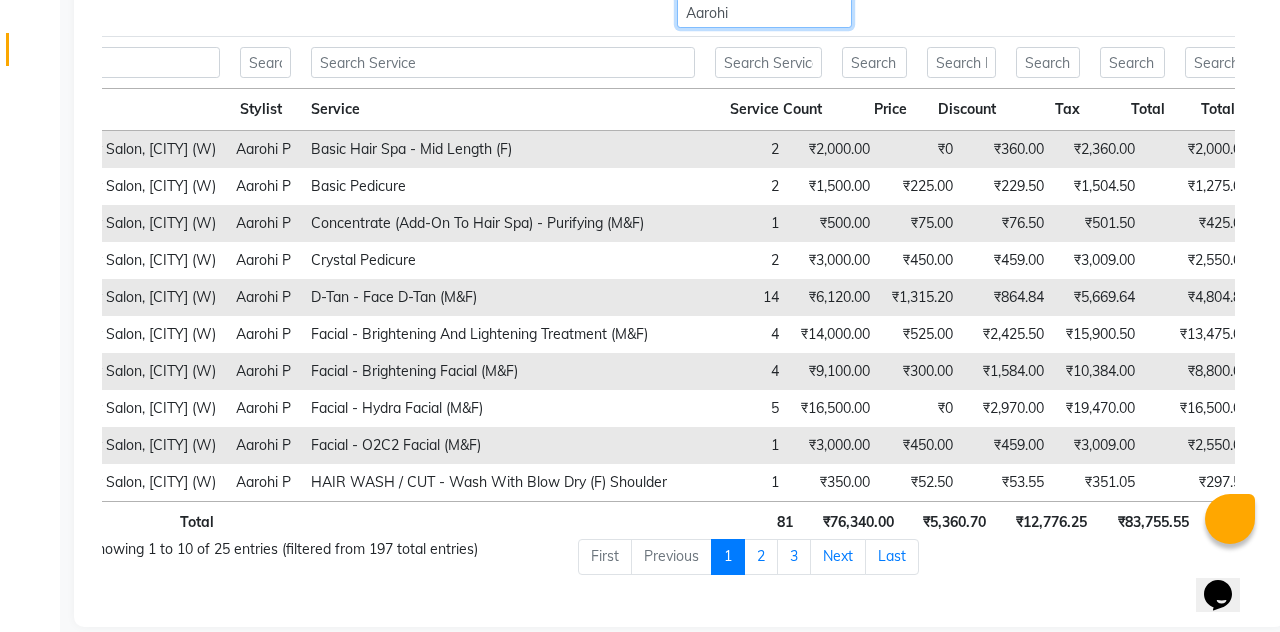 type on "Aarohi" 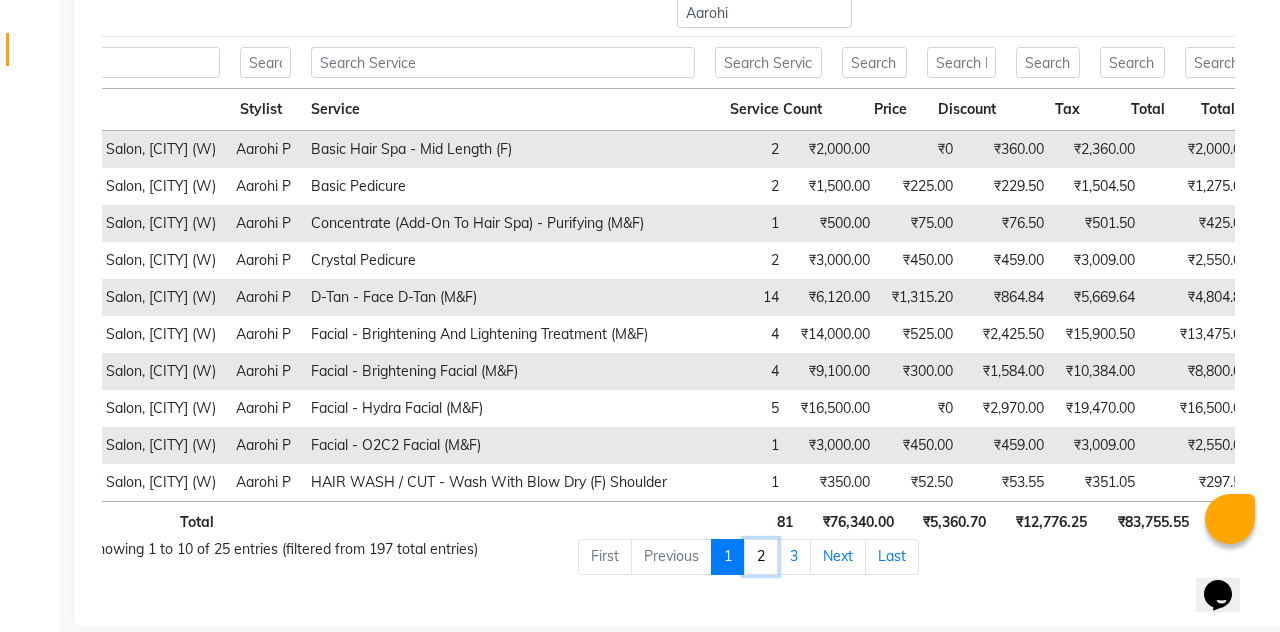click on "2" at bounding box center [761, 557] 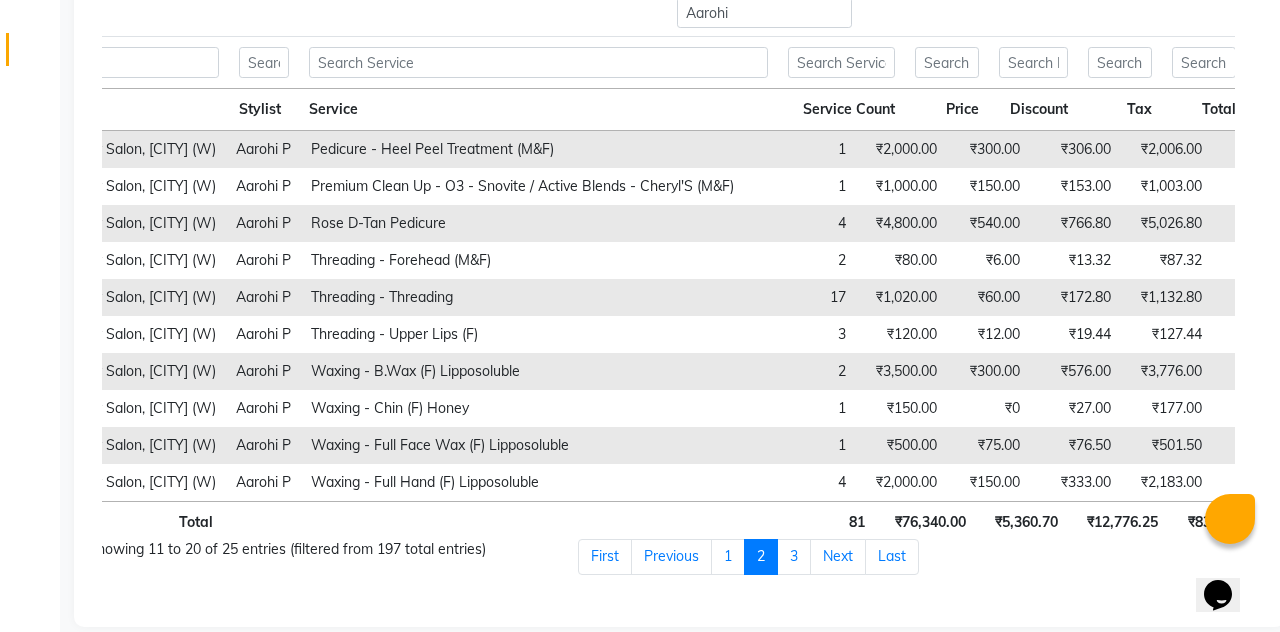 scroll, scrollTop: 393, scrollLeft: 0, axis: vertical 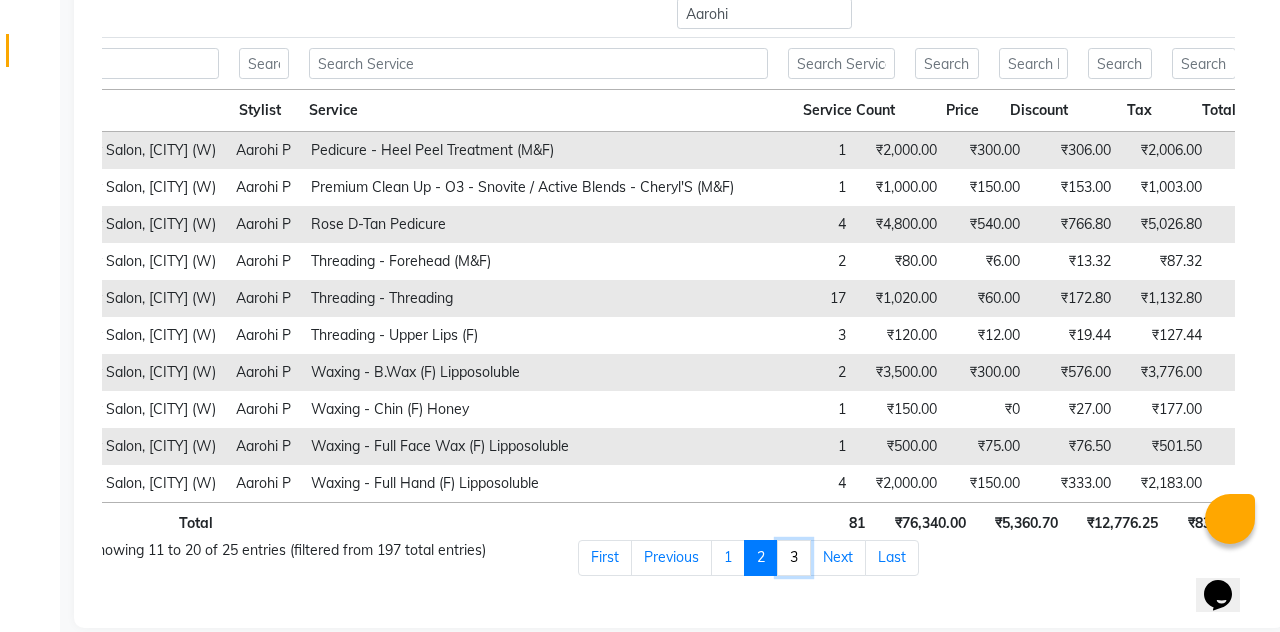 click on "3" at bounding box center [794, 558] 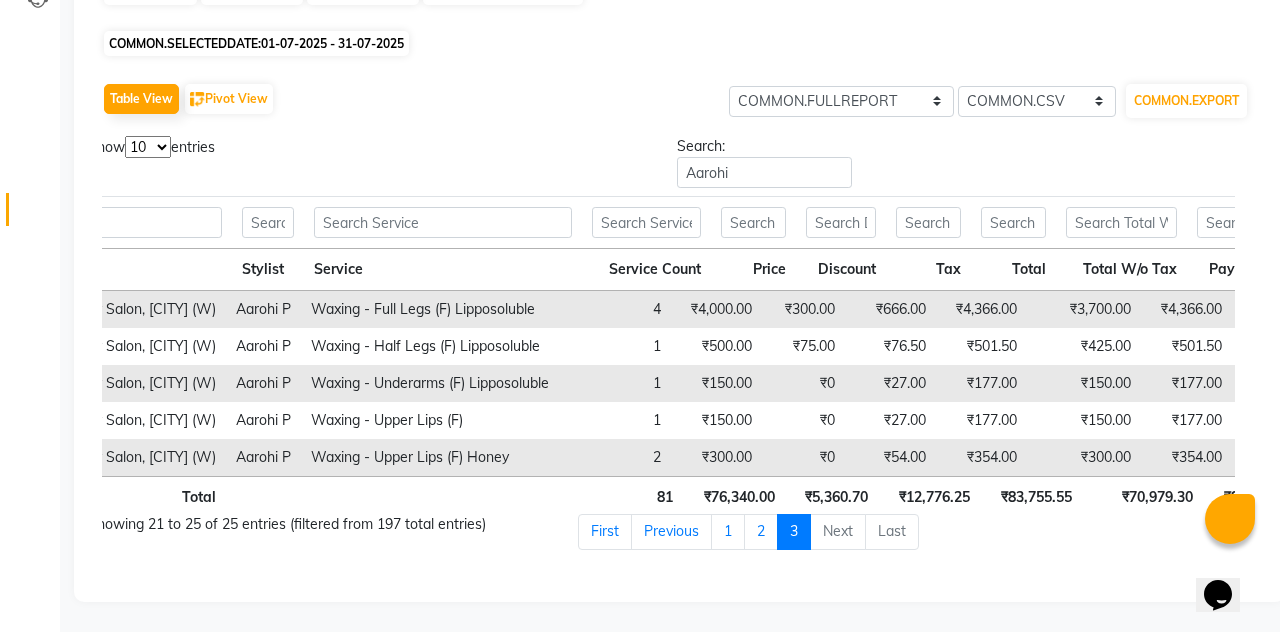 scroll, scrollTop: 209, scrollLeft: 0, axis: vertical 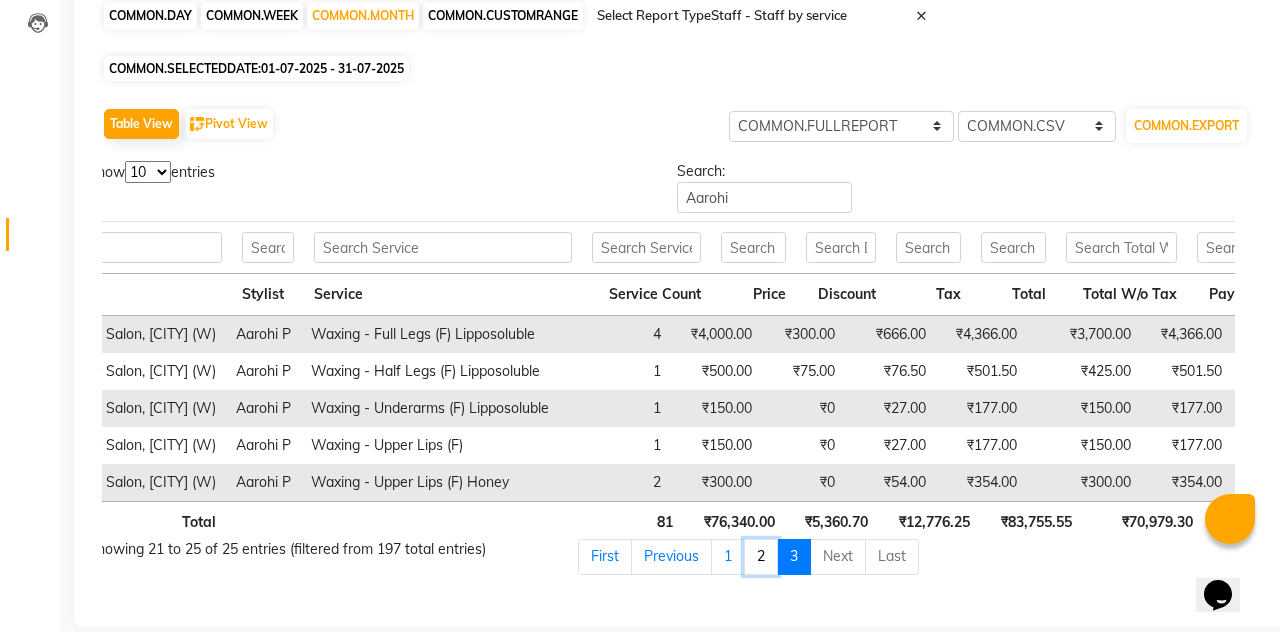 click on "2" at bounding box center [761, 557] 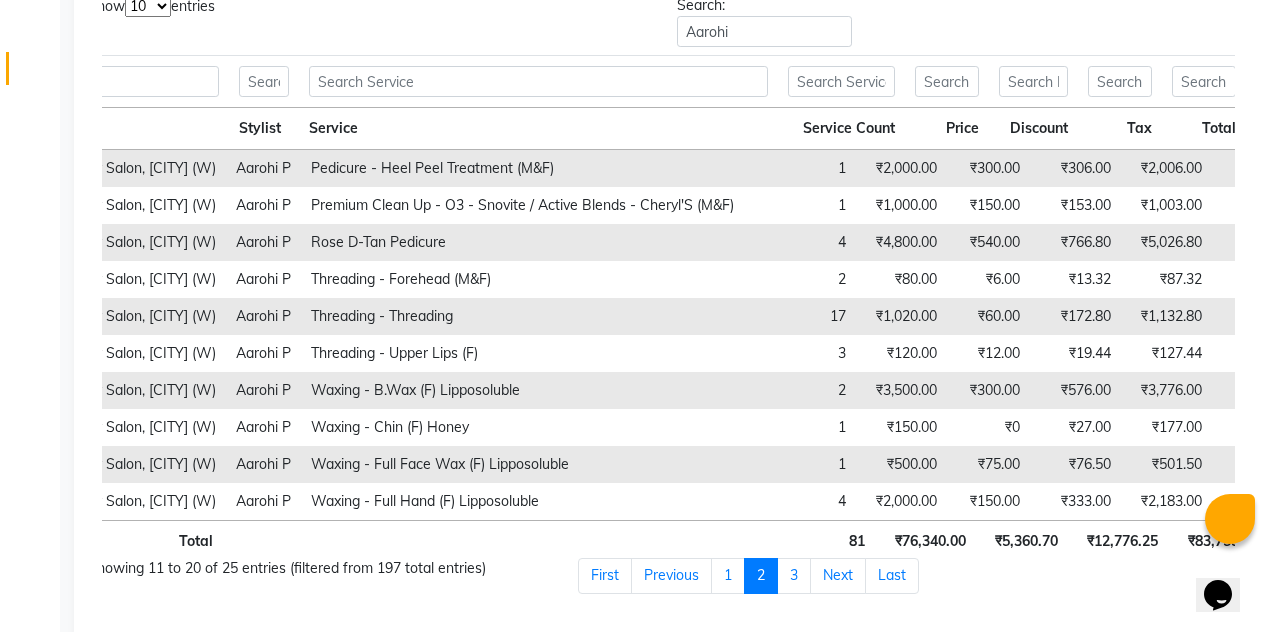 scroll, scrollTop: 393, scrollLeft: 0, axis: vertical 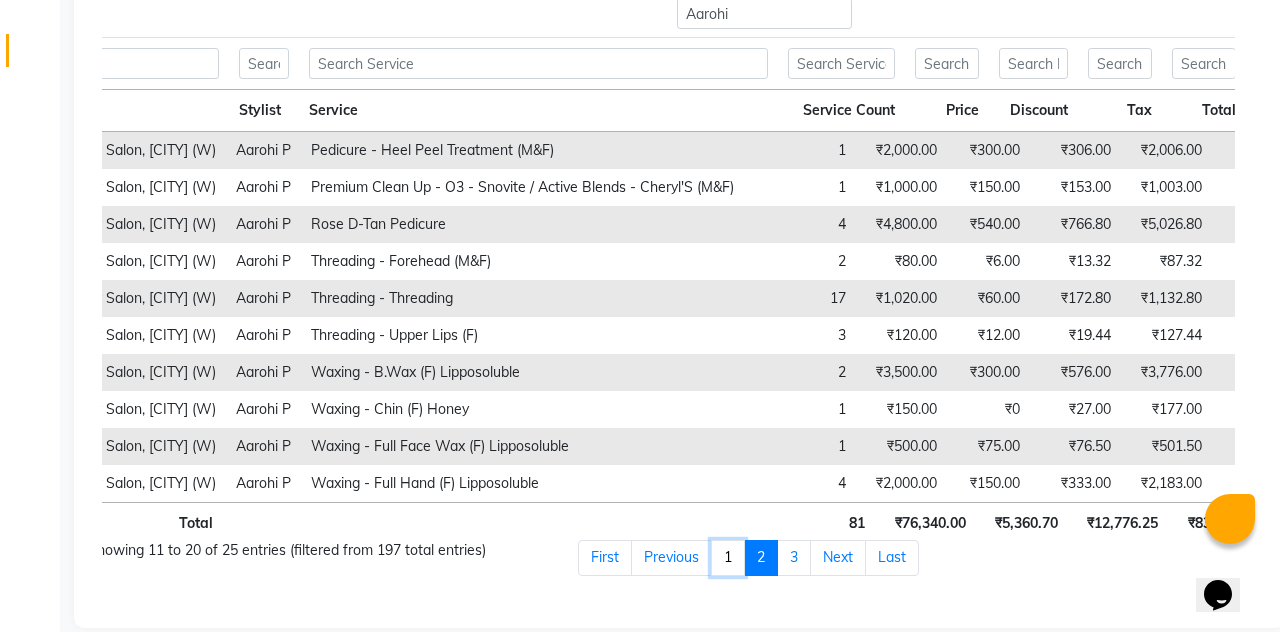 click on "1" at bounding box center [728, 558] 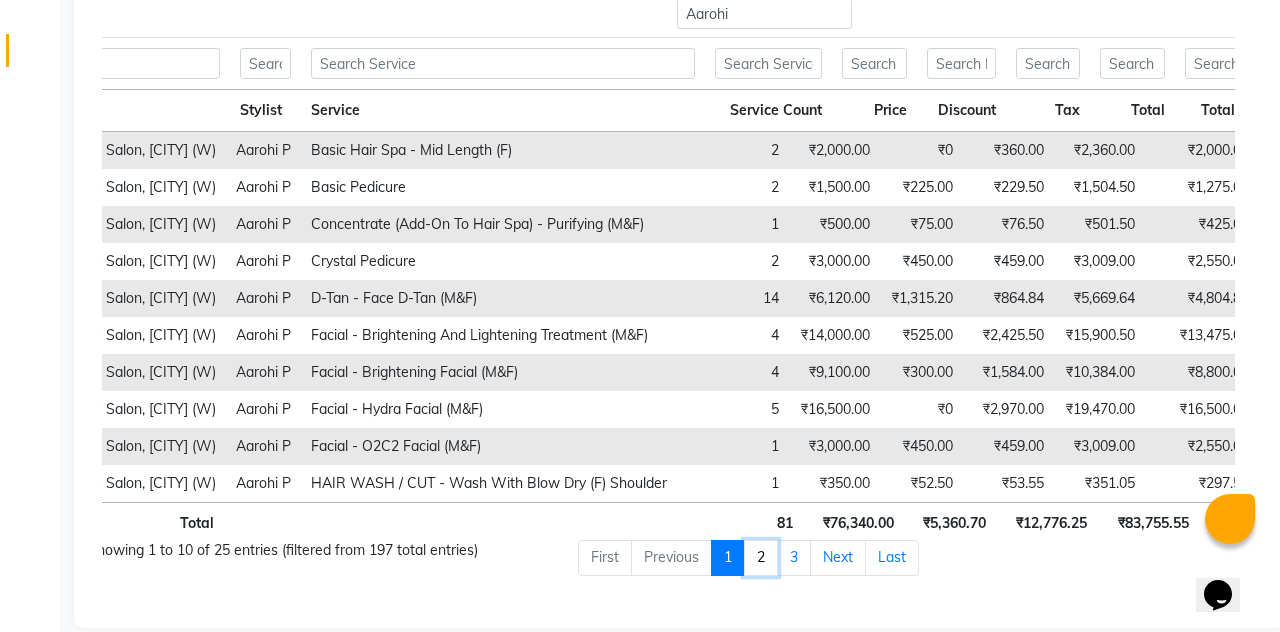 click on "2" at bounding box center (761, 558) 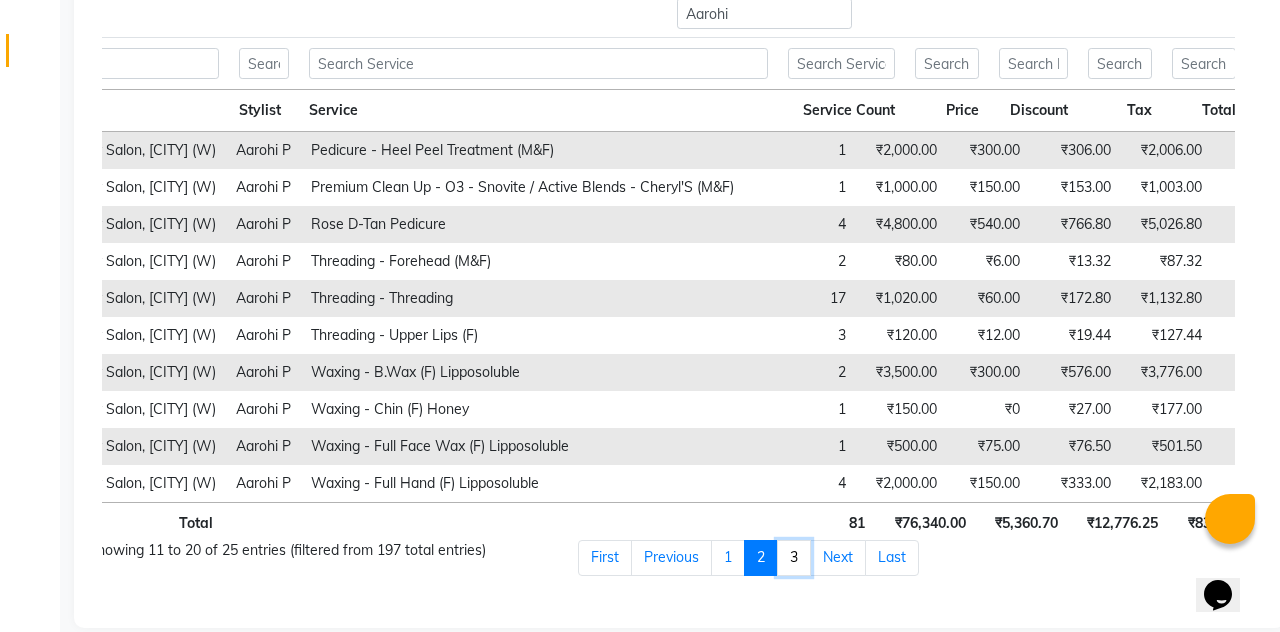 click on "3" at bounding box center [794, 558] 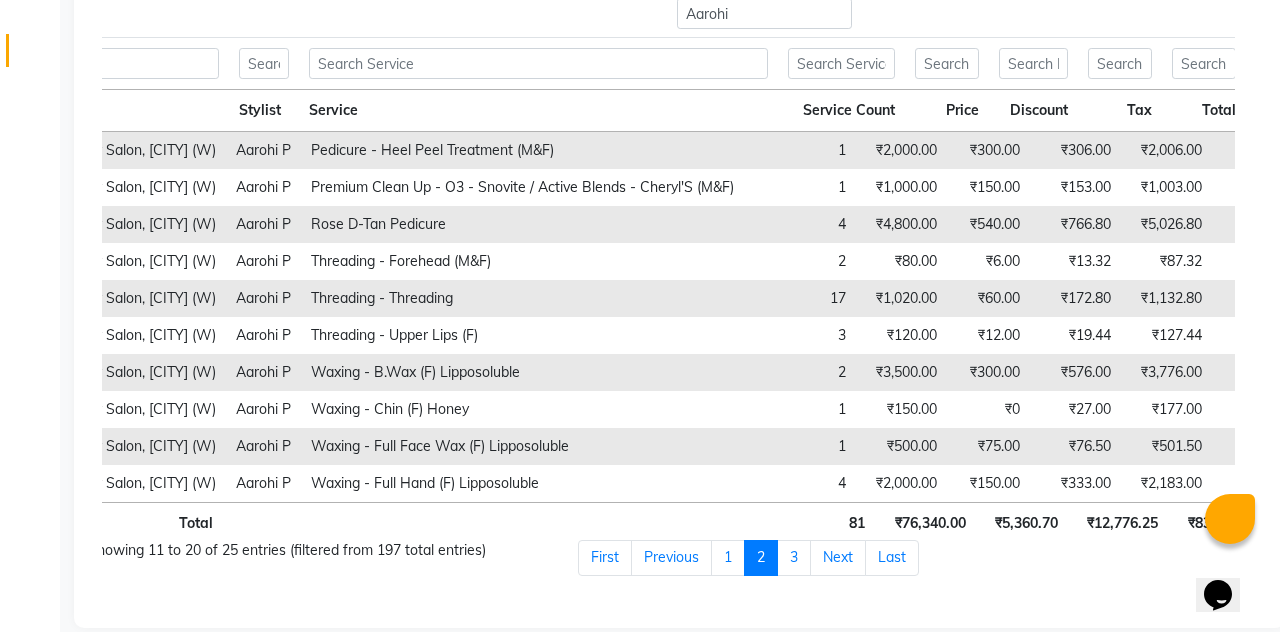 scroll, scrollTop: 209, scrollLeft: 0, axis: vertical 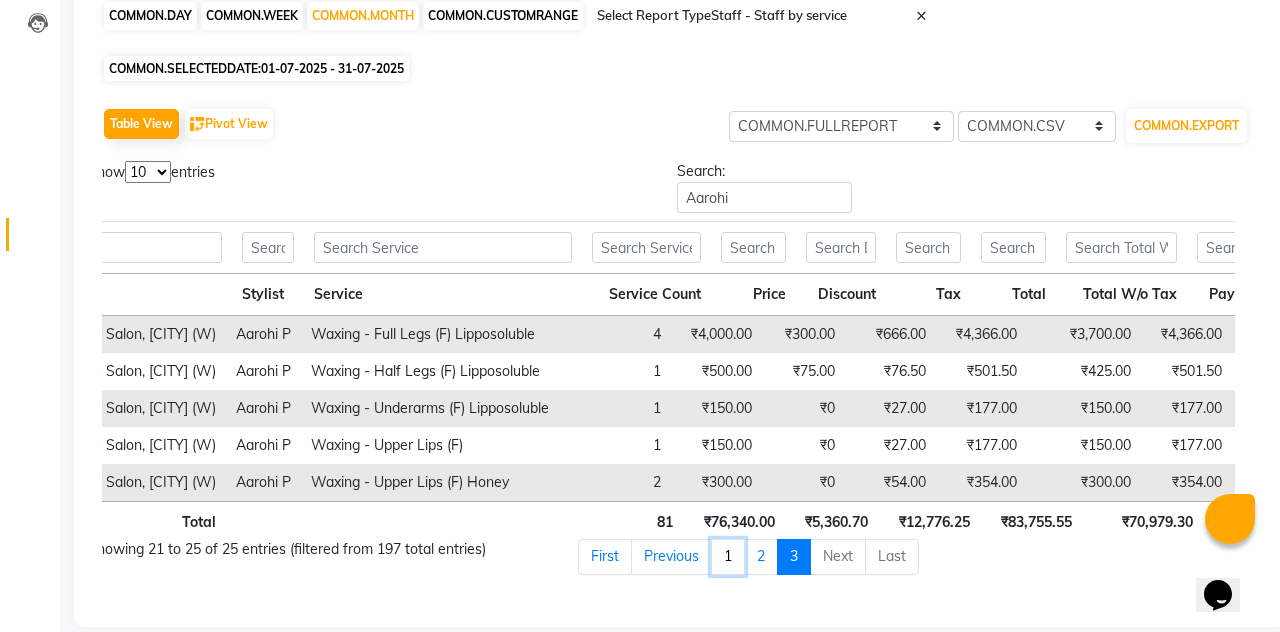 click on "1" at bounding box center (728, 557) 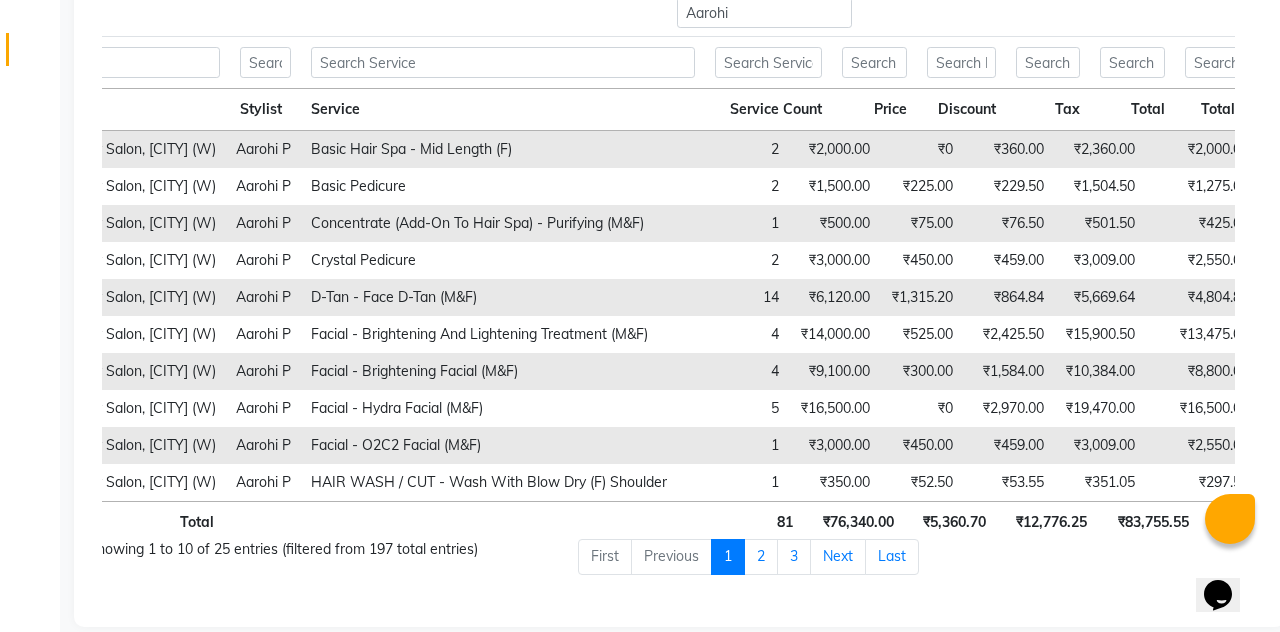 scroll, scrollTop: 394, scrollLeft: 0, axis: vertical 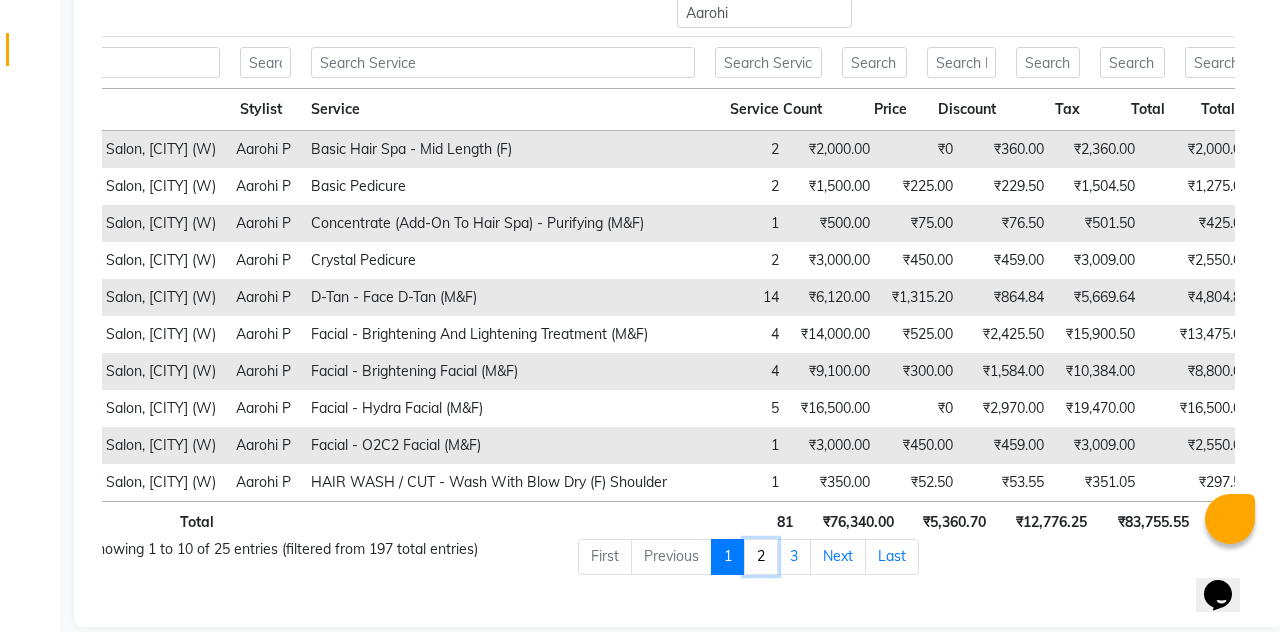 click on "2" at bounding box center [761, 557] 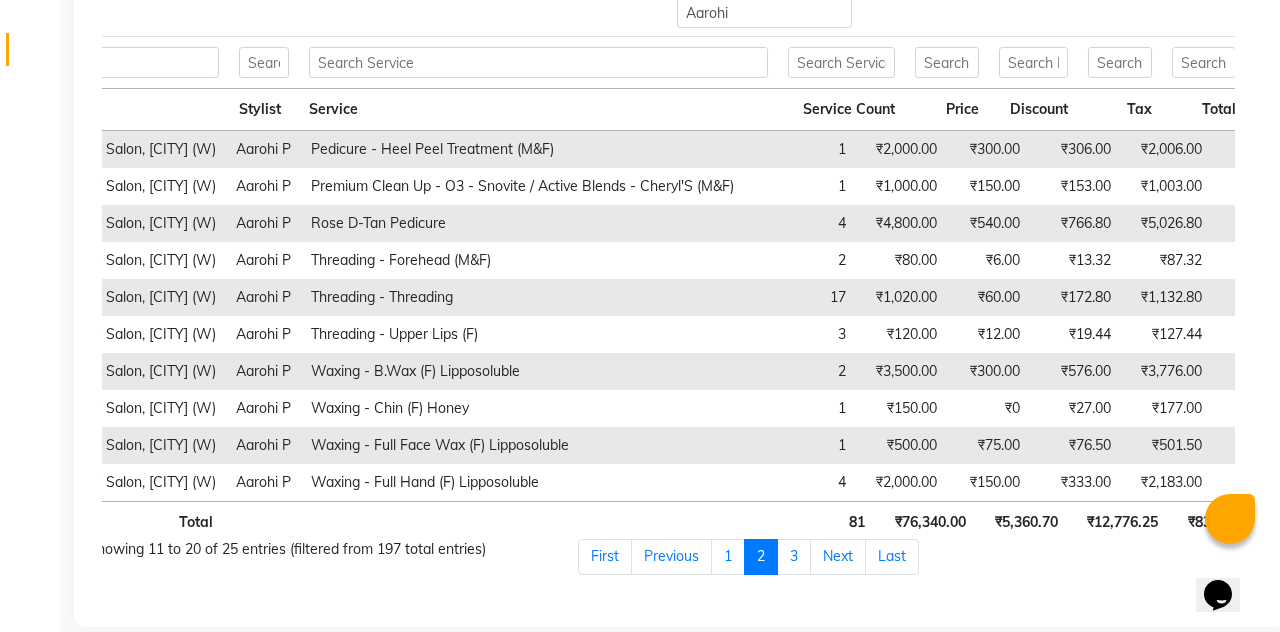 scroll, scrollTop: 393, scrollLeft: 0, axis: vertical 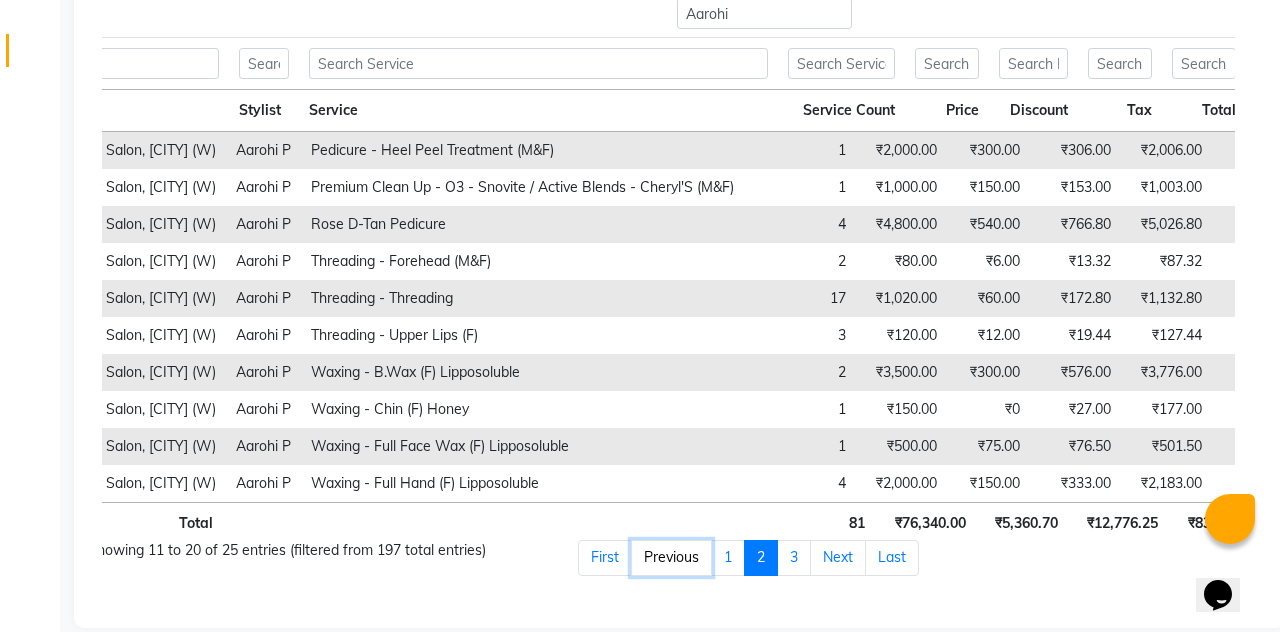click on "Previous" at bounding box center [671, 558] 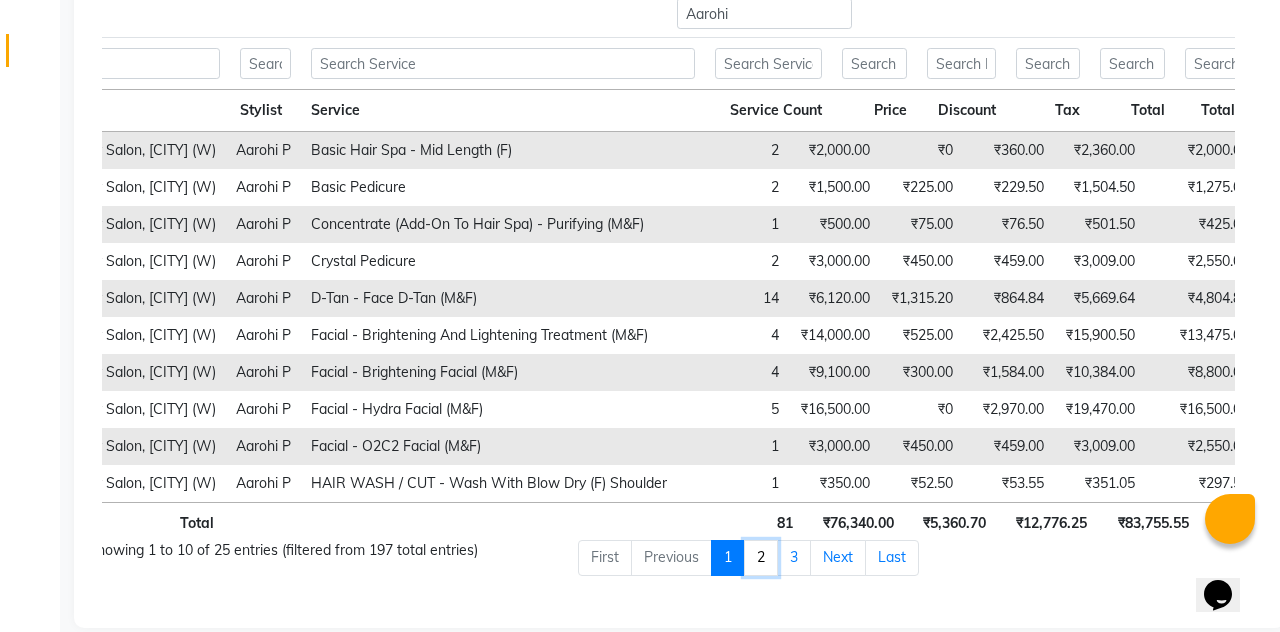 click on "2" at bounding box center (761, 558) 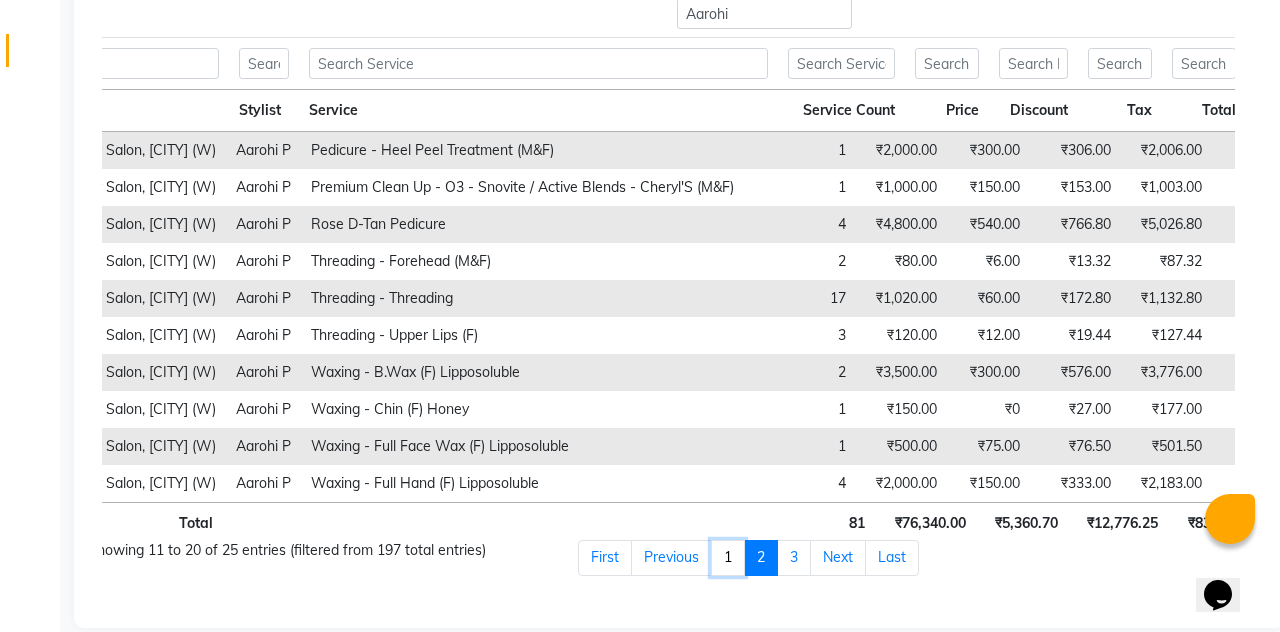 click on "1" at bounding box center (728, 558) 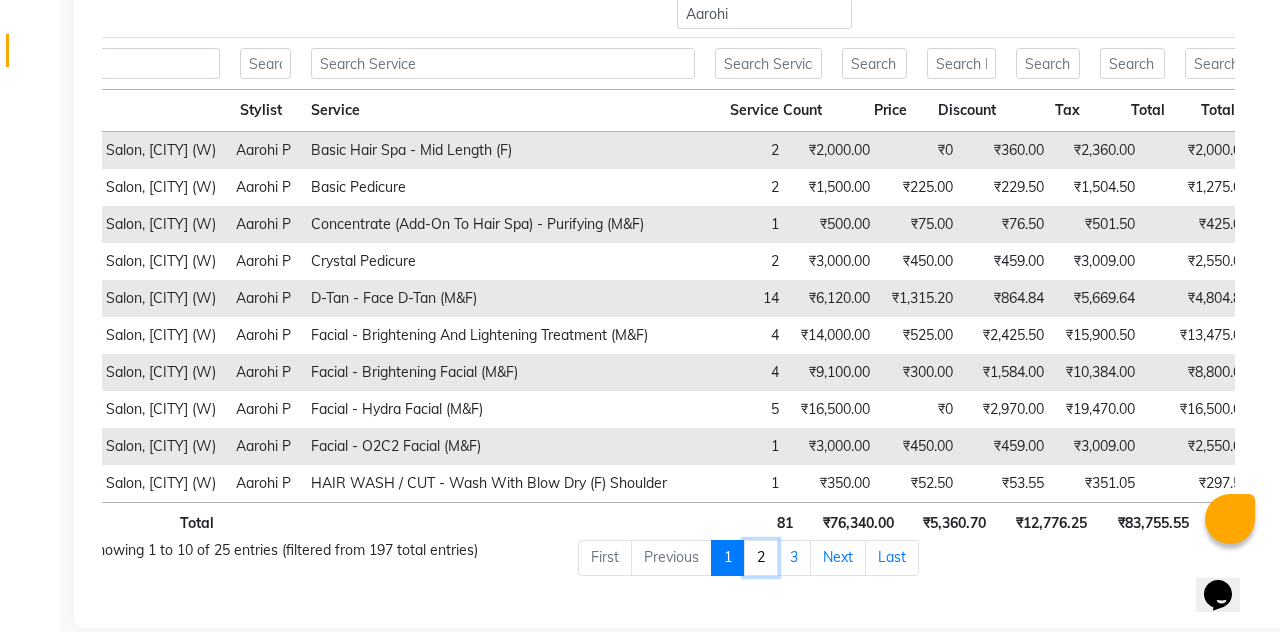 click on "2" at bounding box center (761, 558) 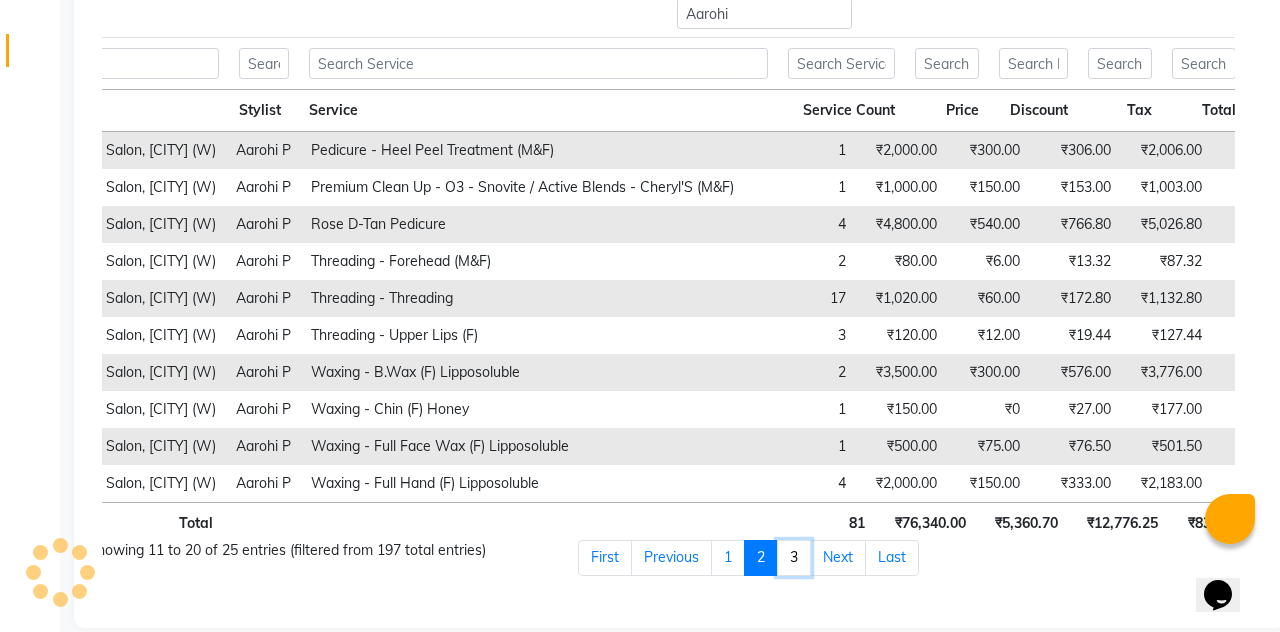 click on "3" at bounding box center (794, 558) 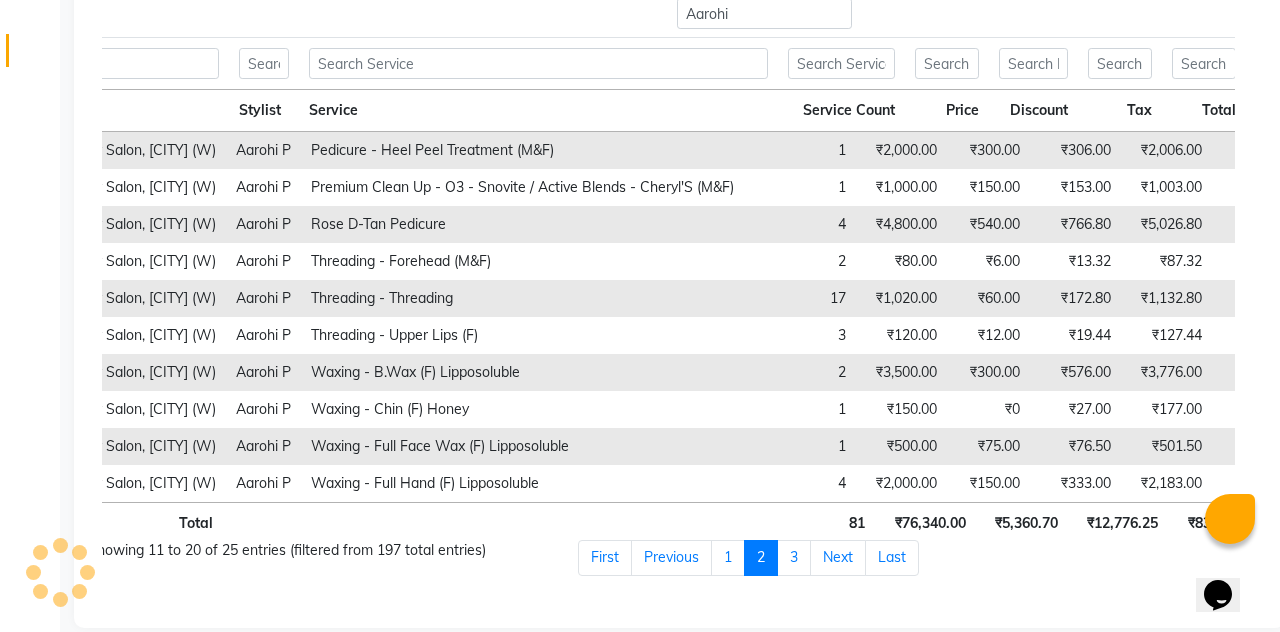 scroll, scrollTop: 209, scrollLeft: 0, axis: vertical 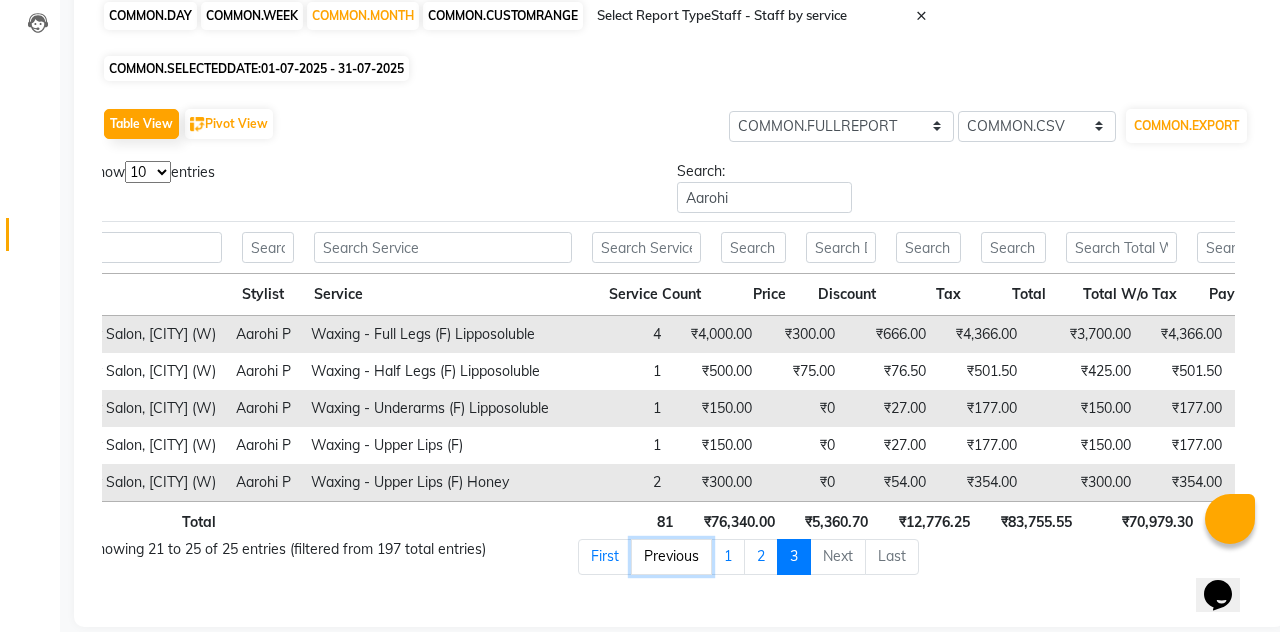 click on "Previous" at bounding box center [671, 557] 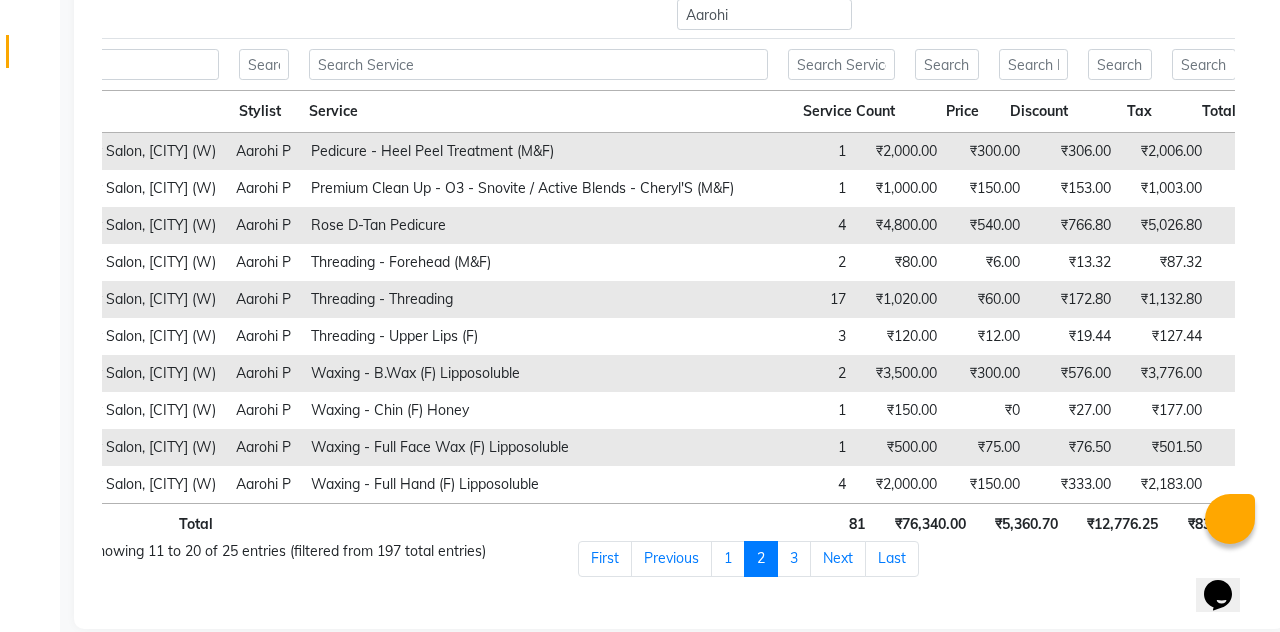 scroll, scrollTop: 393, scrollLeft: 0, axis: vertical 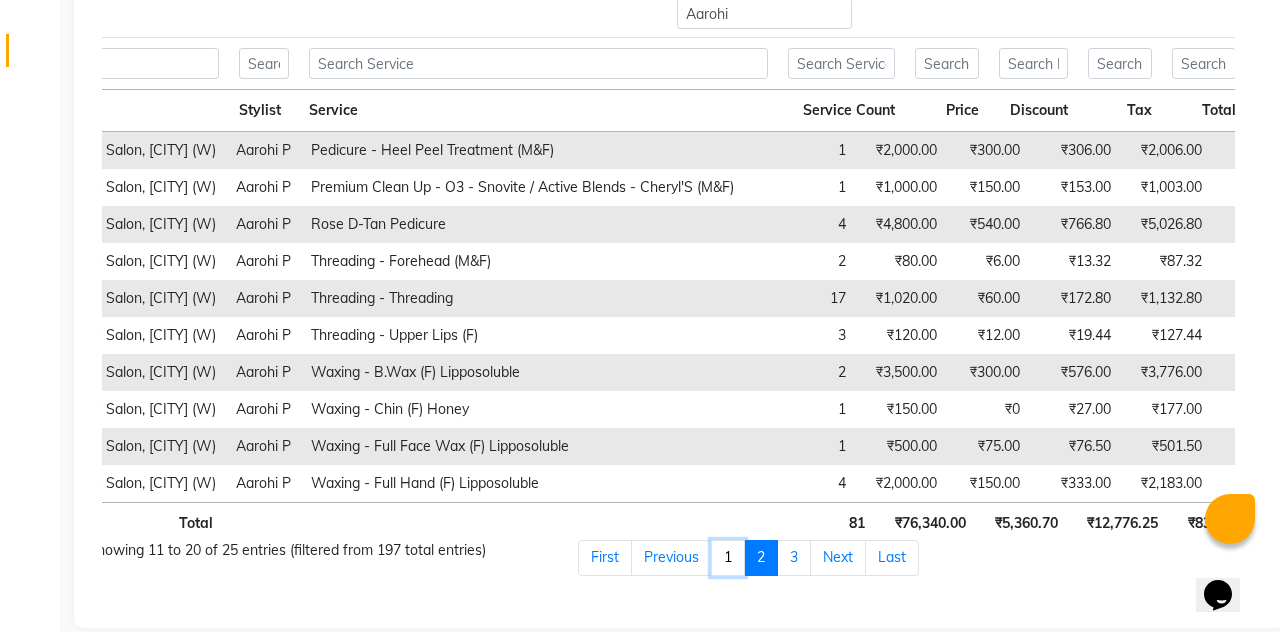 click on "1" at bounding box center (728, 558) 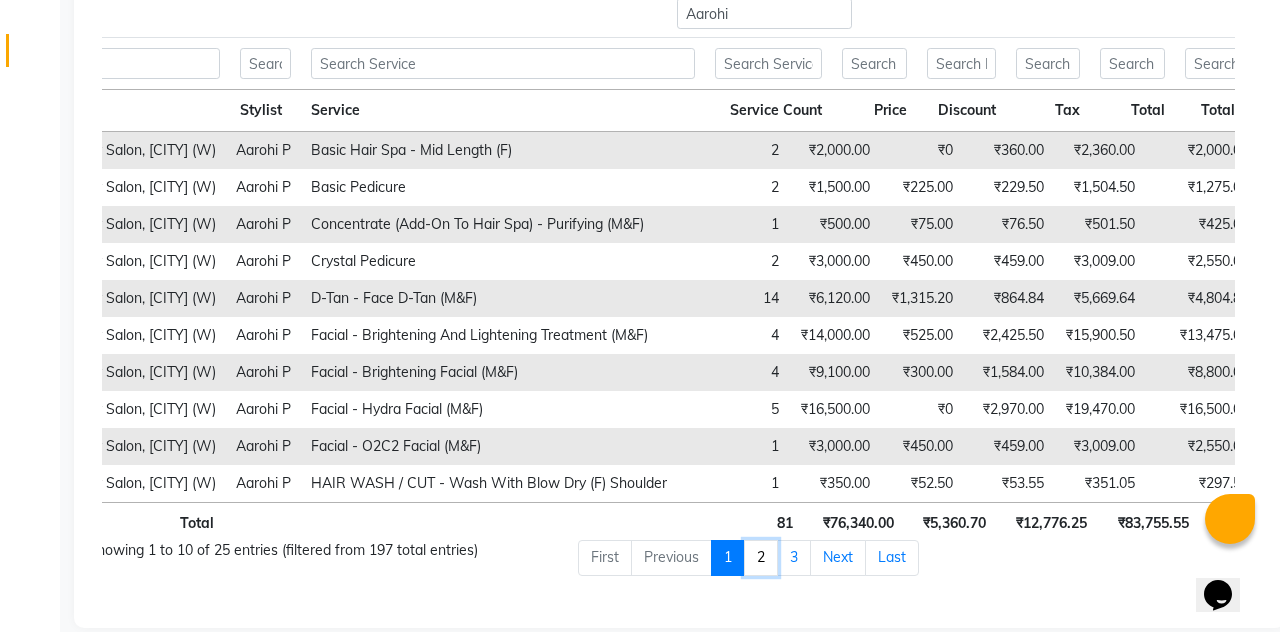 click on "2" at bounding box center [761, 558] 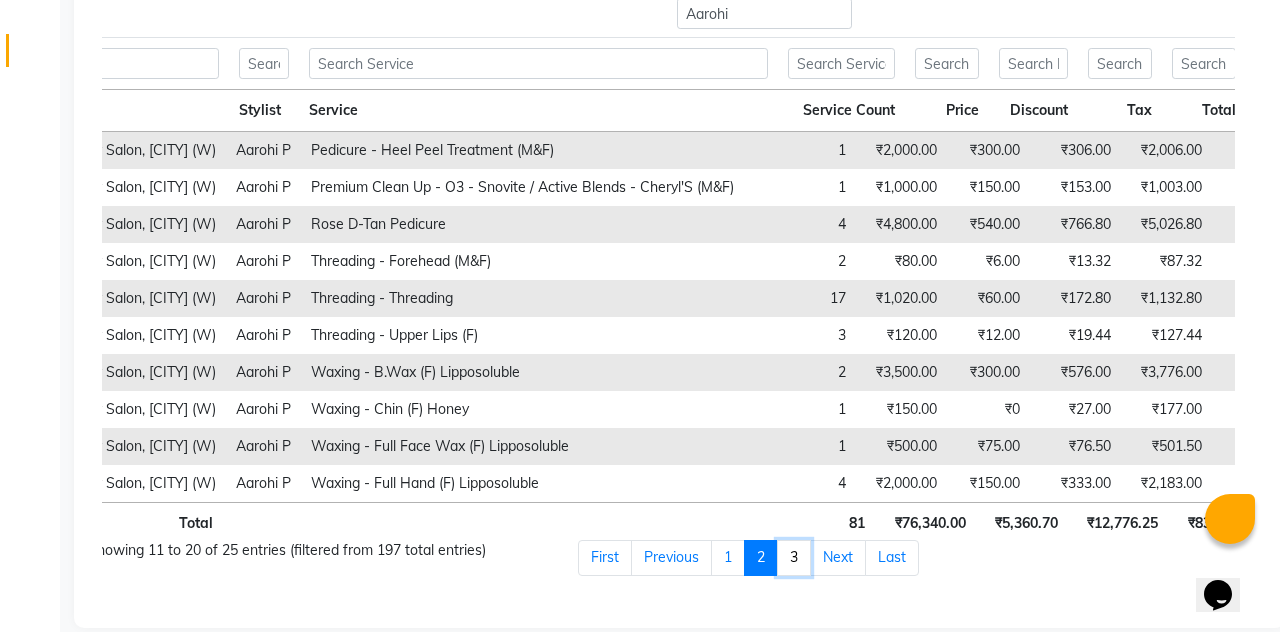 click on "3" at bounding box center [794, 558] 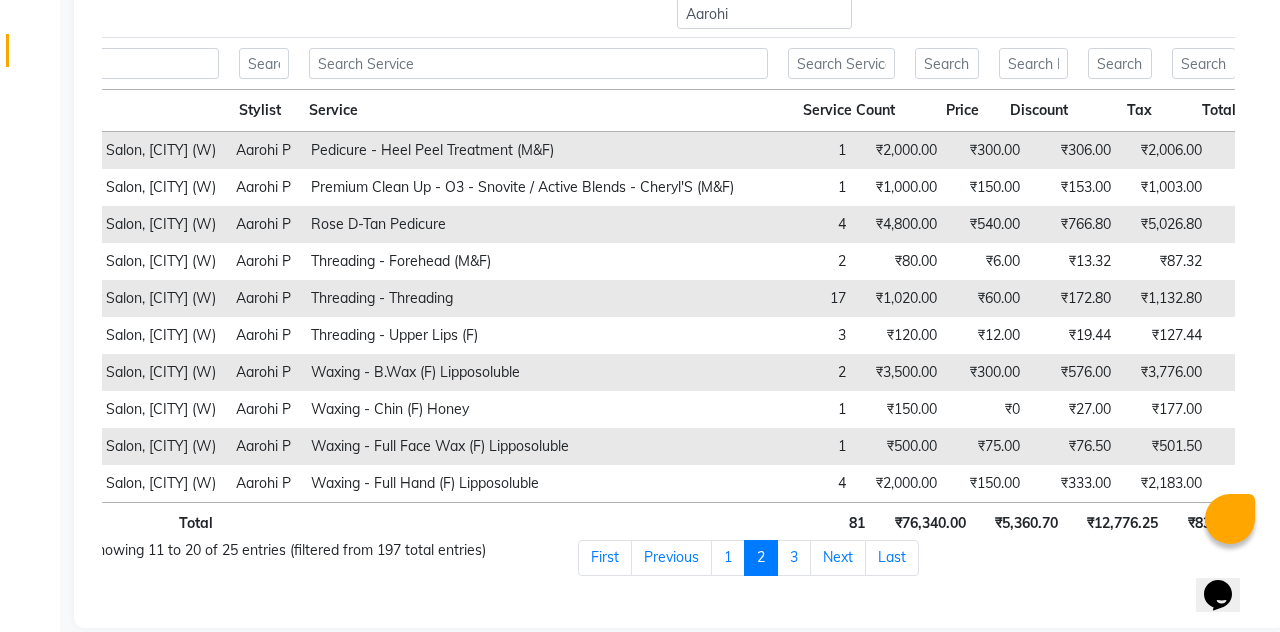 scroll, scrollTop: 209, scrollLeft: 0, axis: vertical 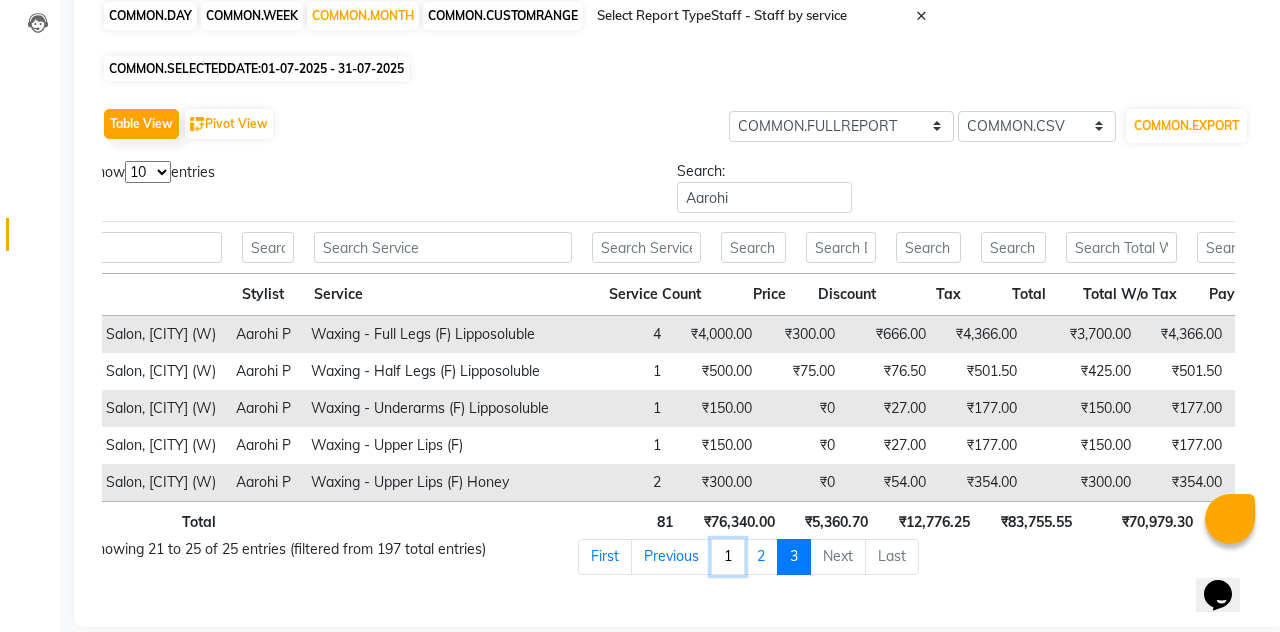 click on "1" at bounding box center [728, 557] 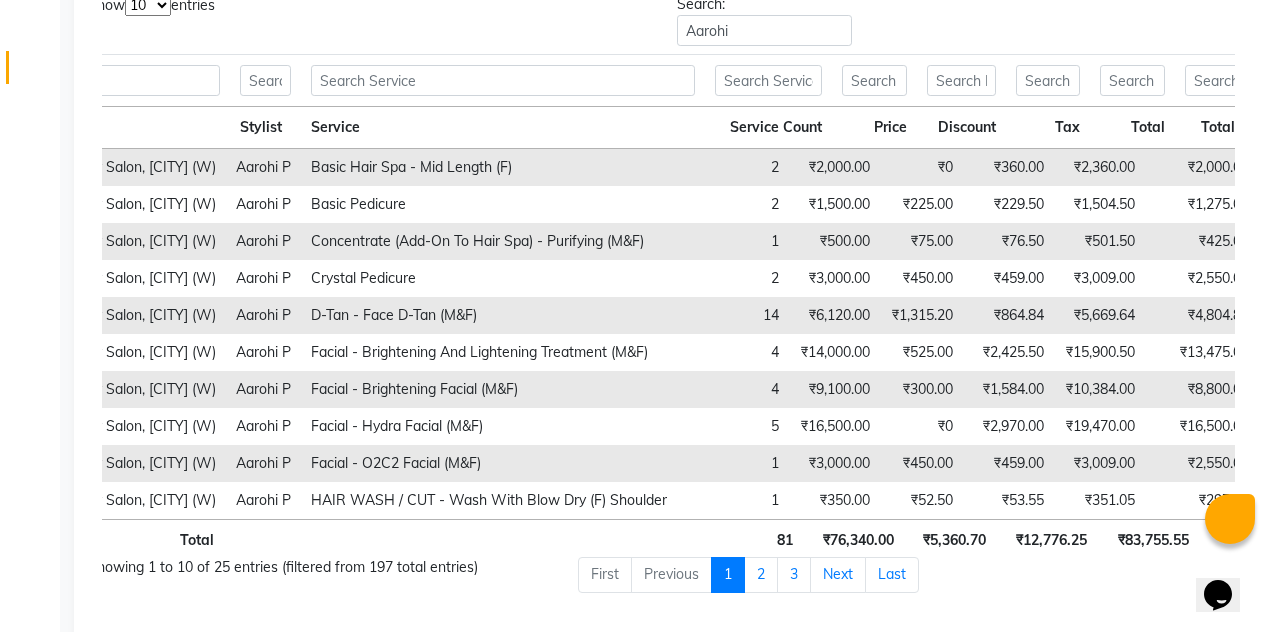 scroll, scrollTop: 394, scrollLeft: 0, axis: vertical 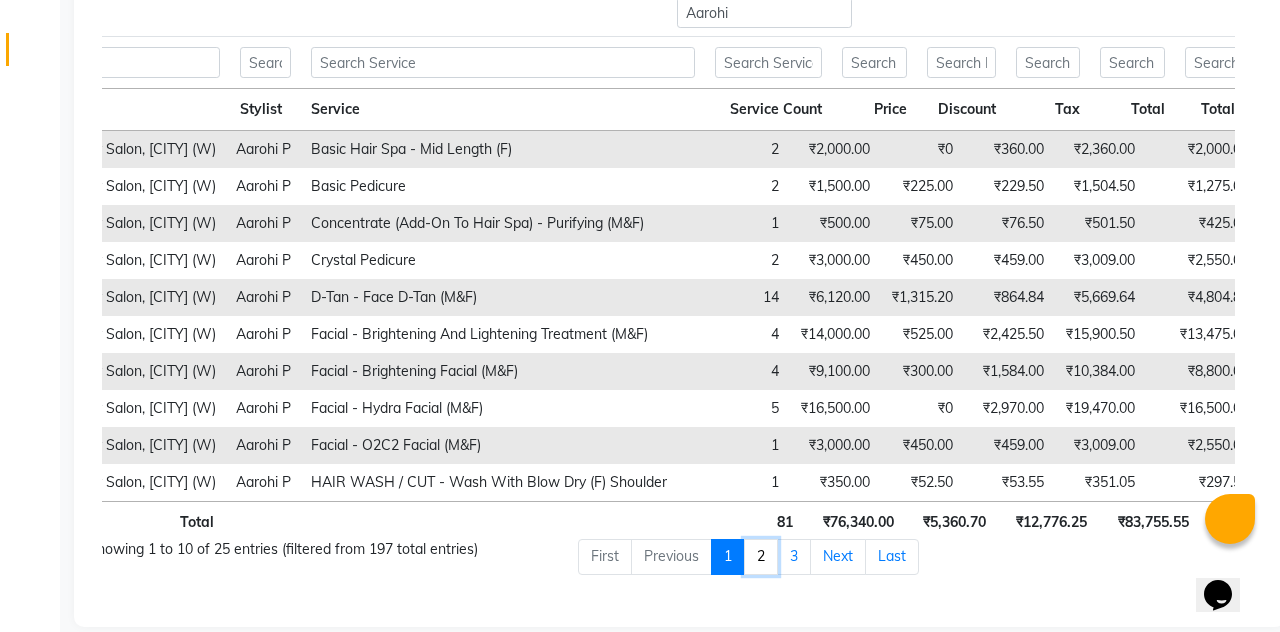 click on "2" at bounding box center (761, 557) 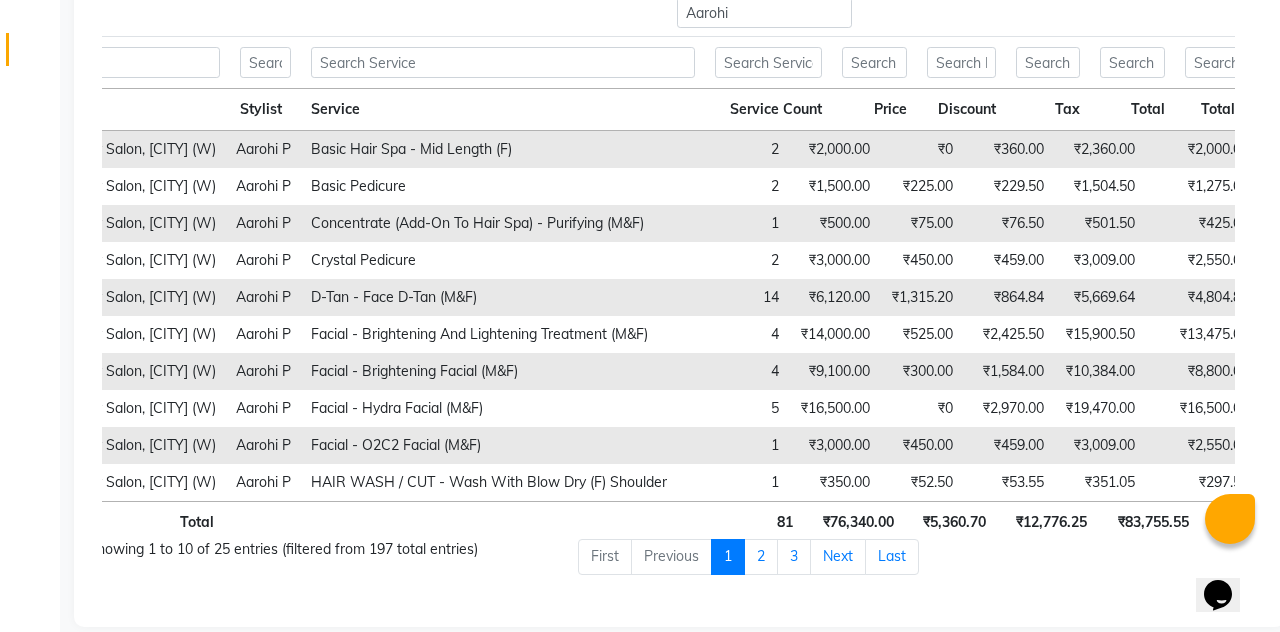 scroll, scrollTop: 393, scrollLeft: 0, axis: vertical 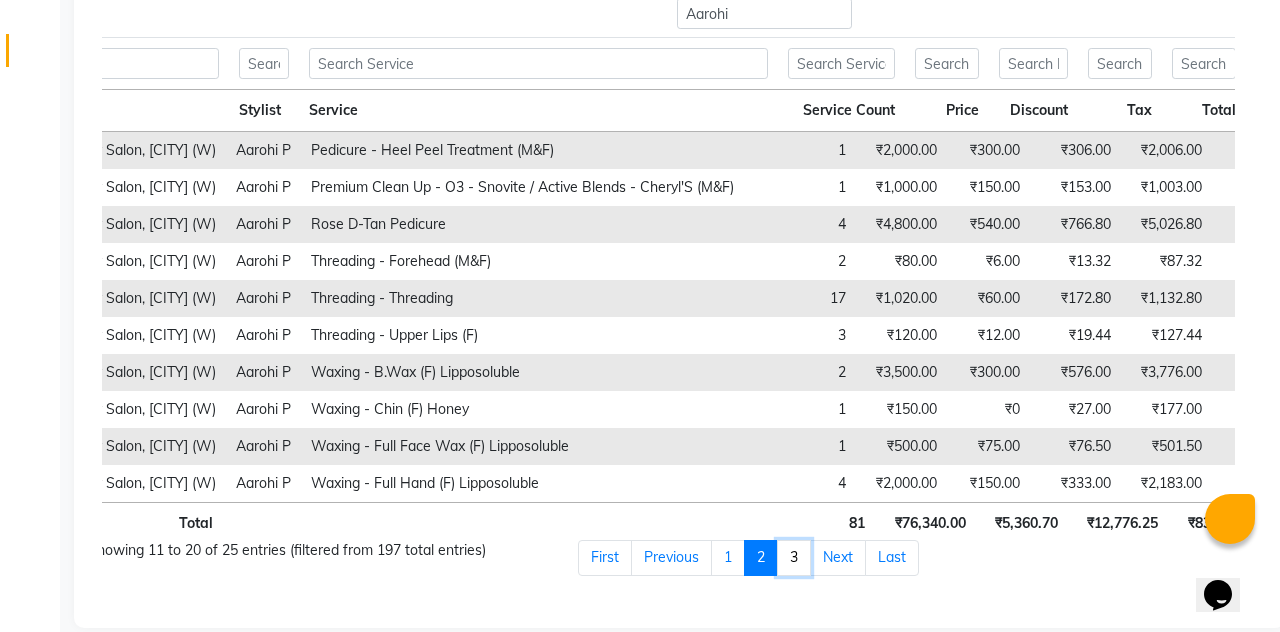 click on "3" at bounding box center (794, 558) 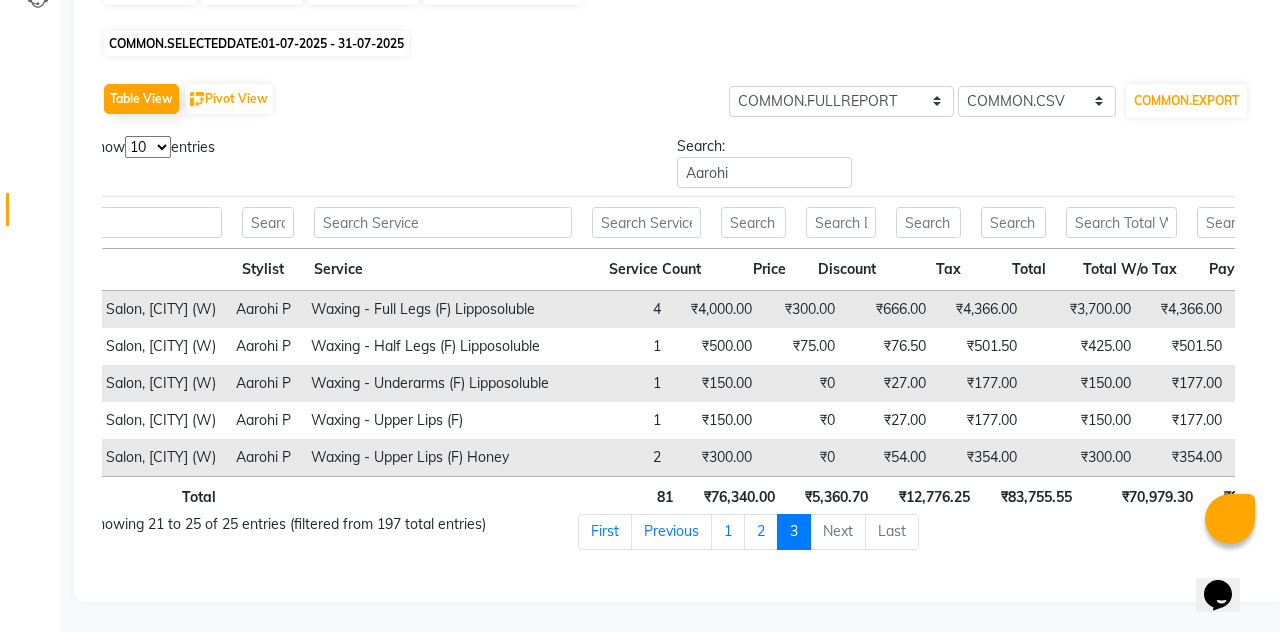 scroll, scrollTop: 209, scrollLeft: 0, axis: vertical 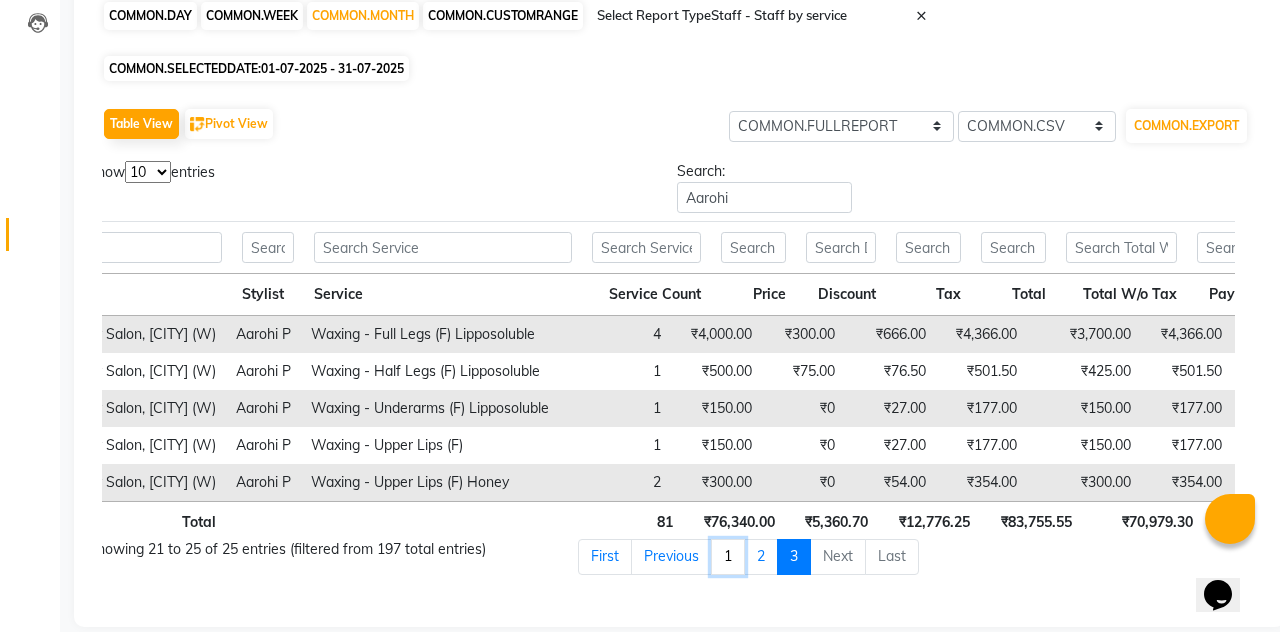 click on "1" at bounding box center [728, 557] 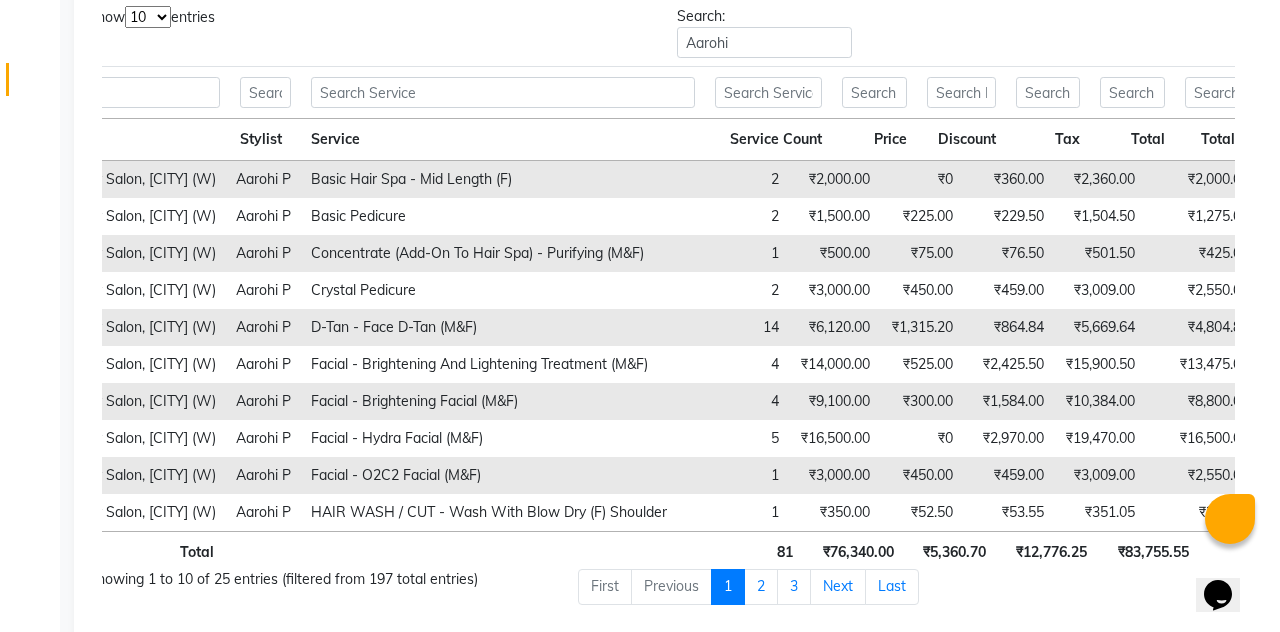 scroll, scrollTop: 394, scrollLeft: 0, axis: vertical 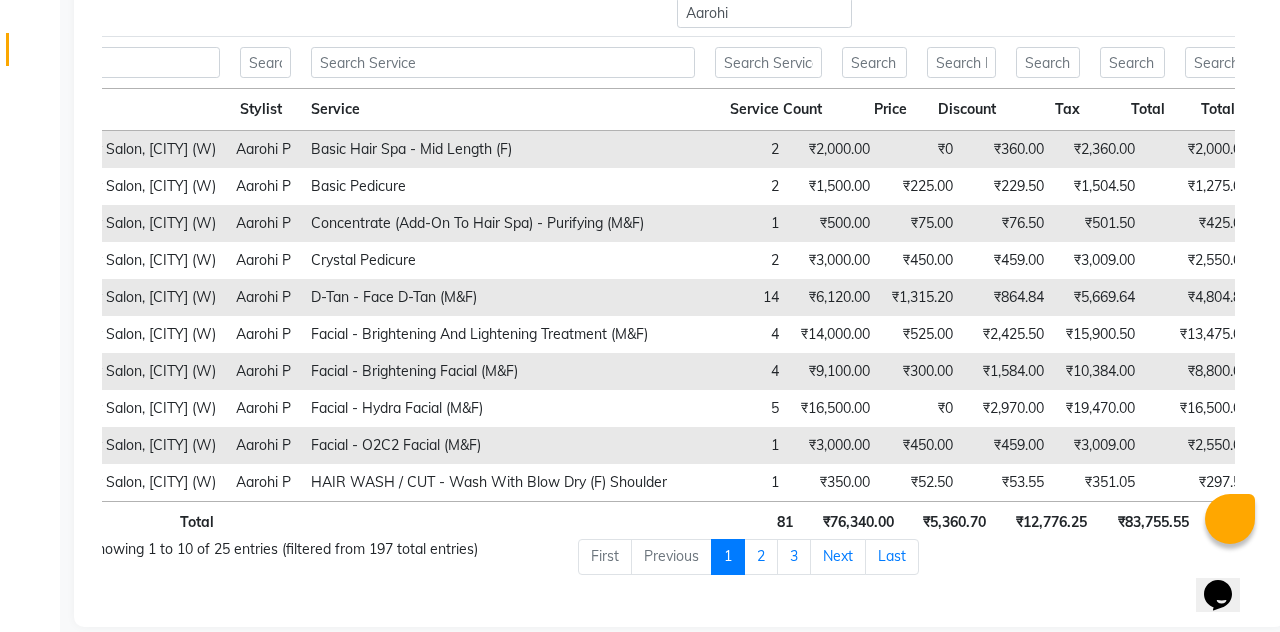 click on "1" at bounding box center [728, 557] 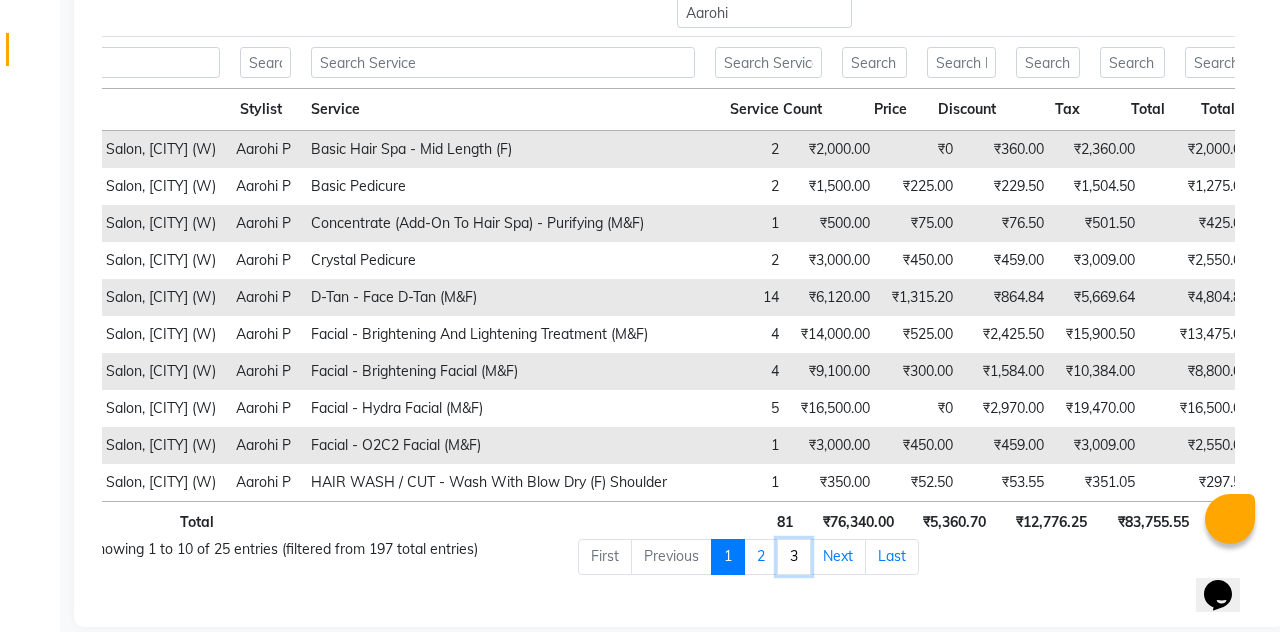 click on "3" at bounding box center [794, 557] 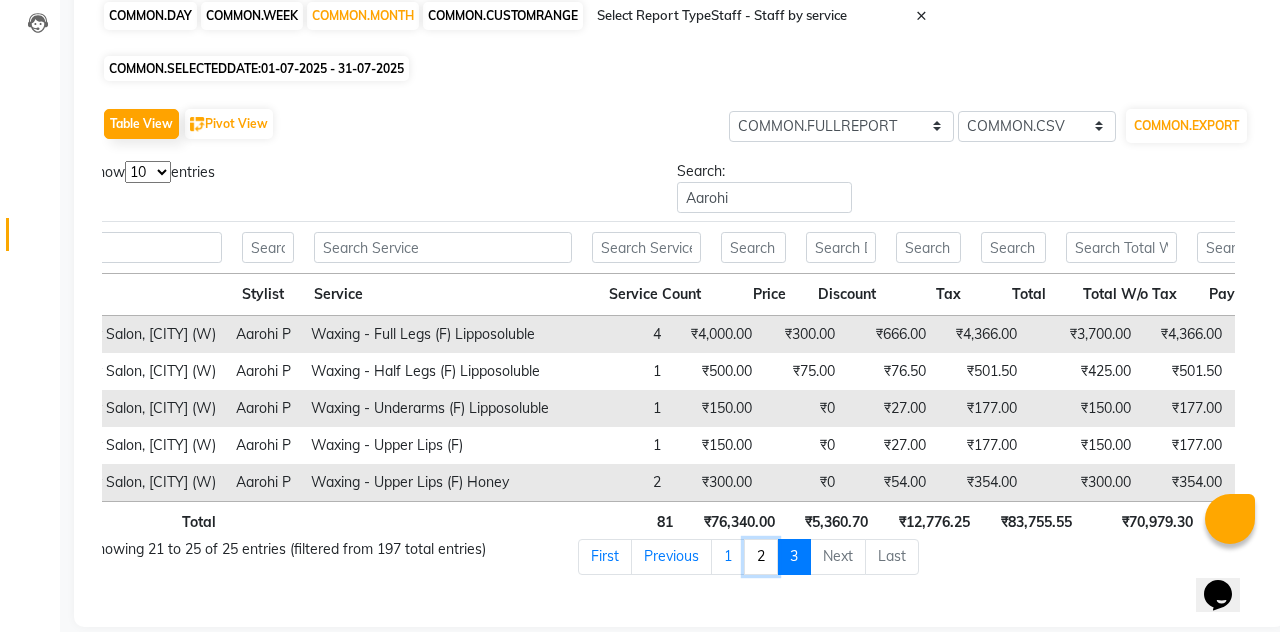 click on "2" at bounding box center [761, 557] 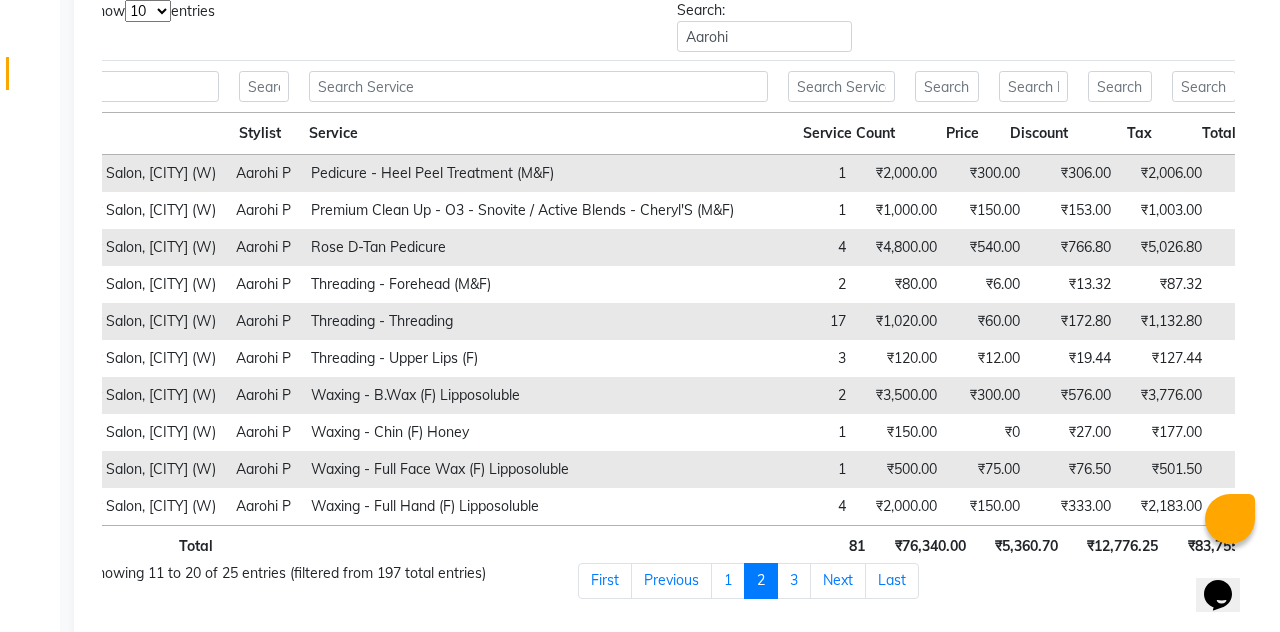 scroll, scrollTop: 355, scrollLeft: 0, axis: vertical 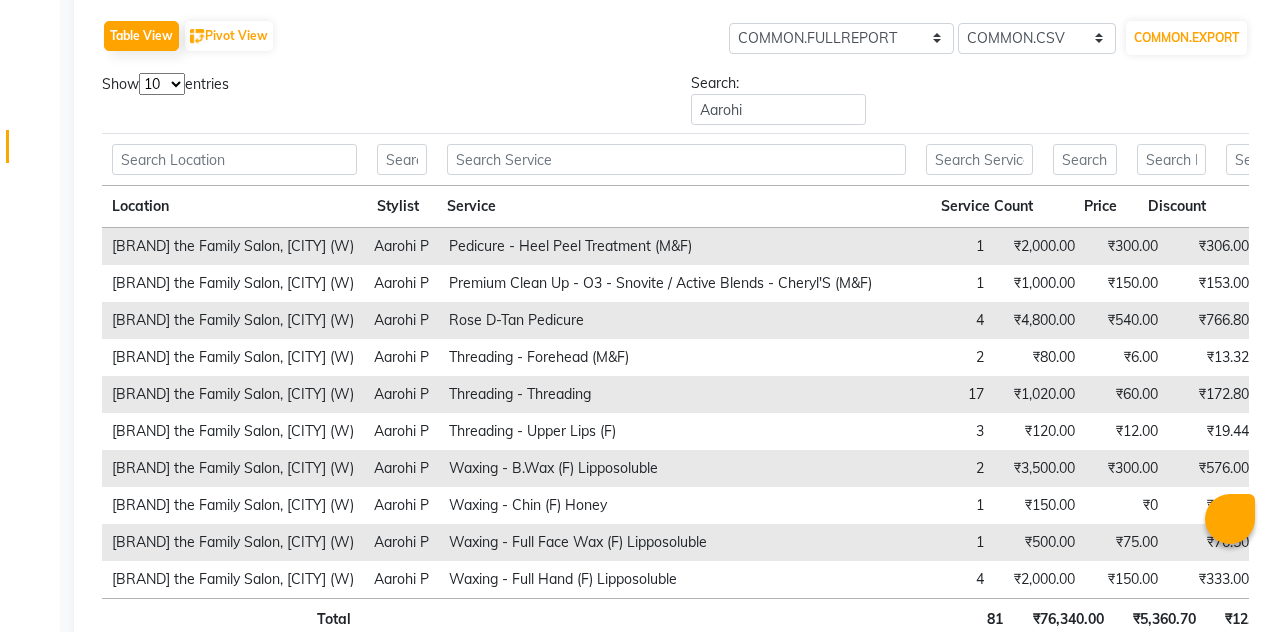 click on "3" at bounding box center [808, 654] 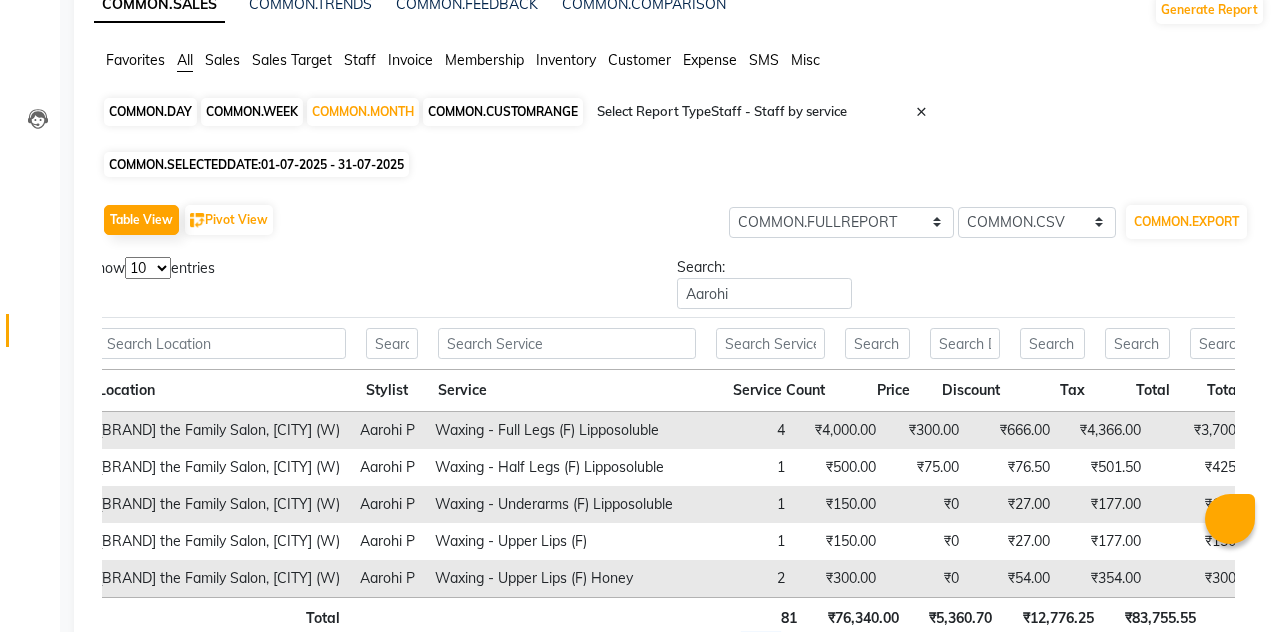 click on "2" at bounding box center [761, 653] 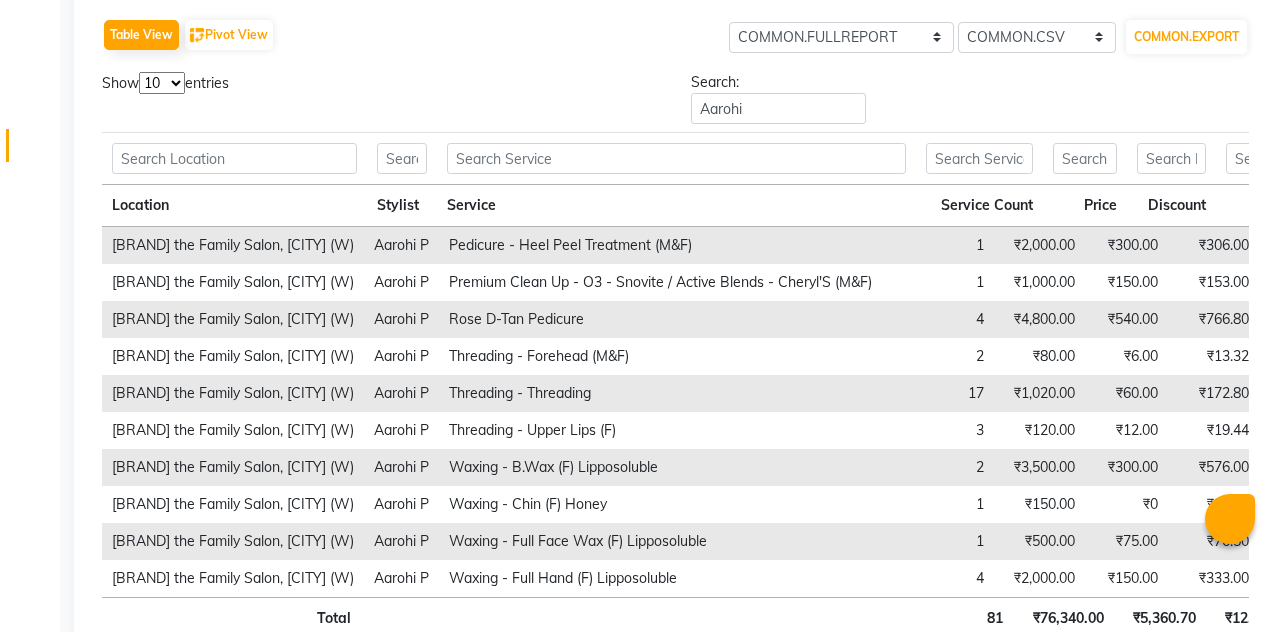 scroll, scrollTop: 297, scrollLeft: 0, axis: vertical 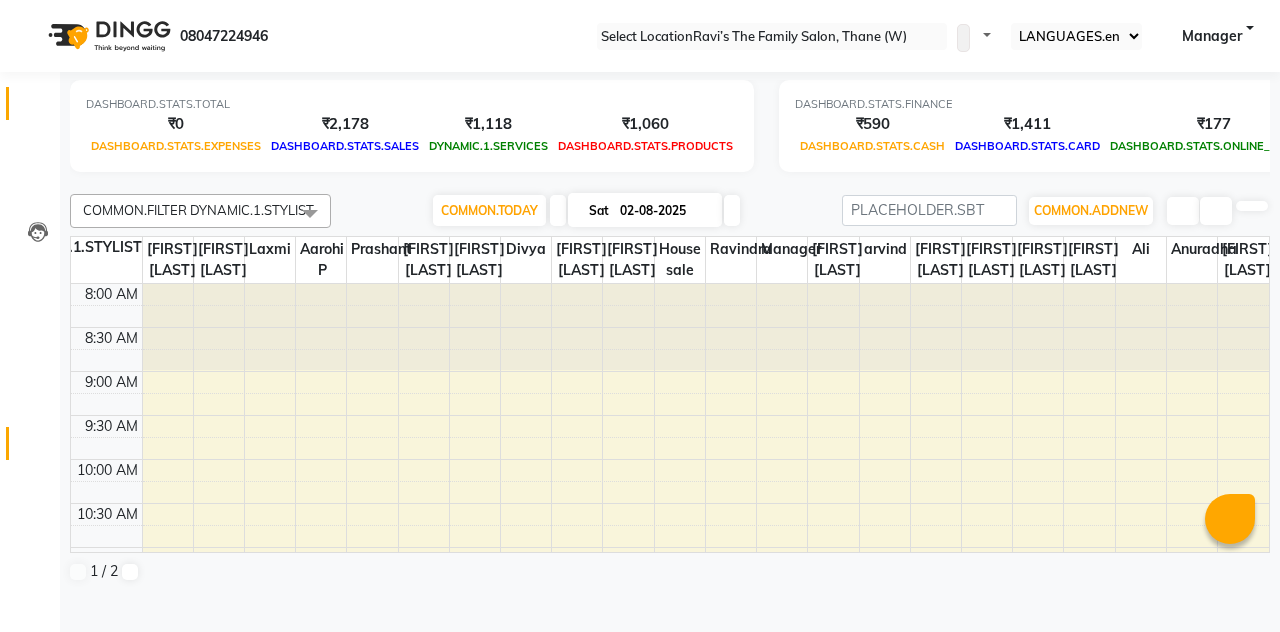 click on "COMMON.REPORTS" 